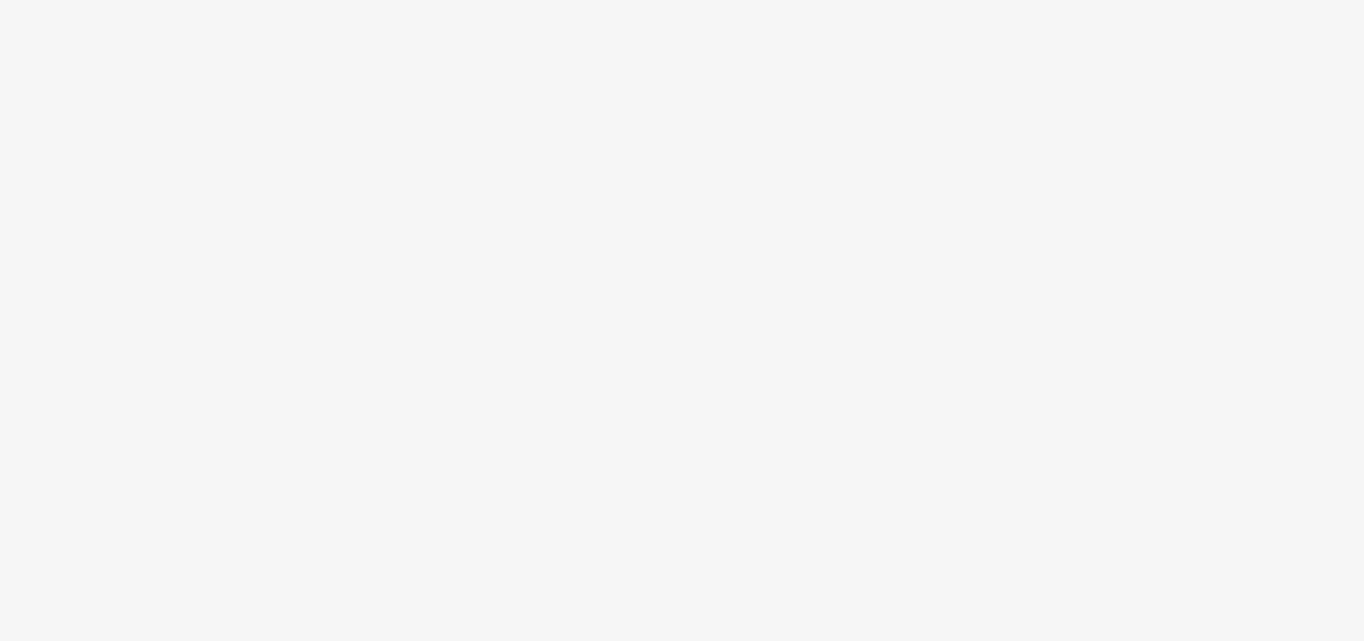scroll, scrollTop: 0, scrollLeft: 0, axis: both 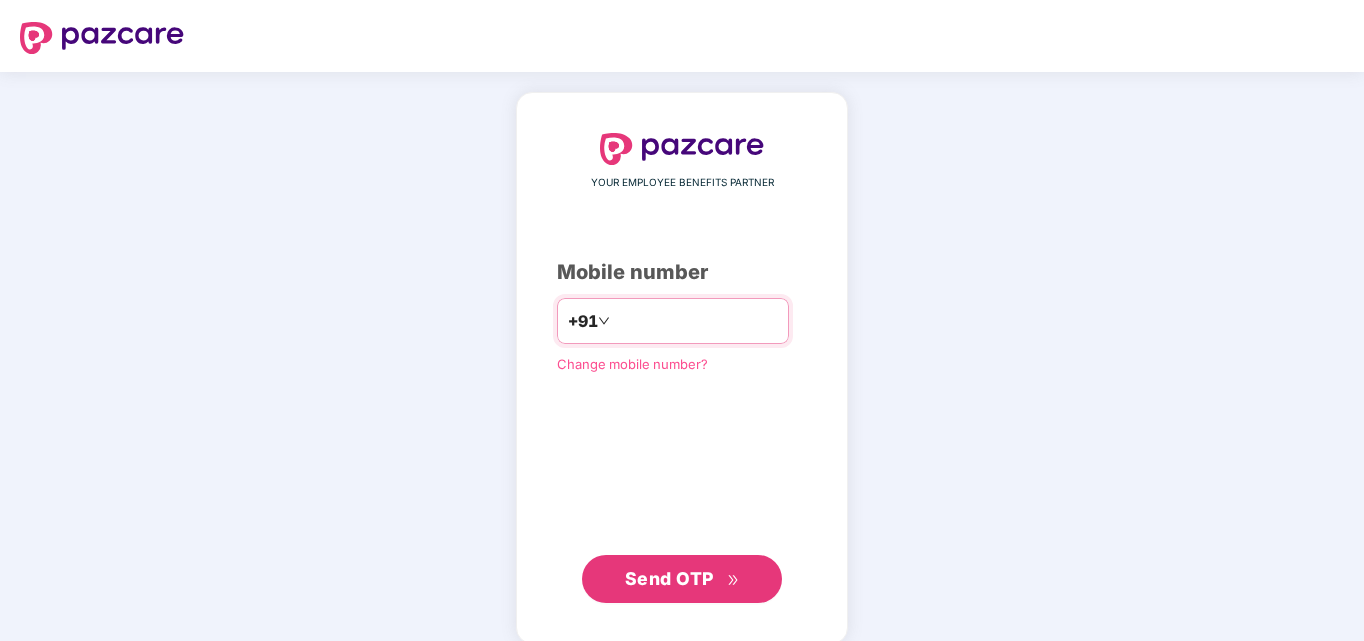 click at bounding box center [696, 321] 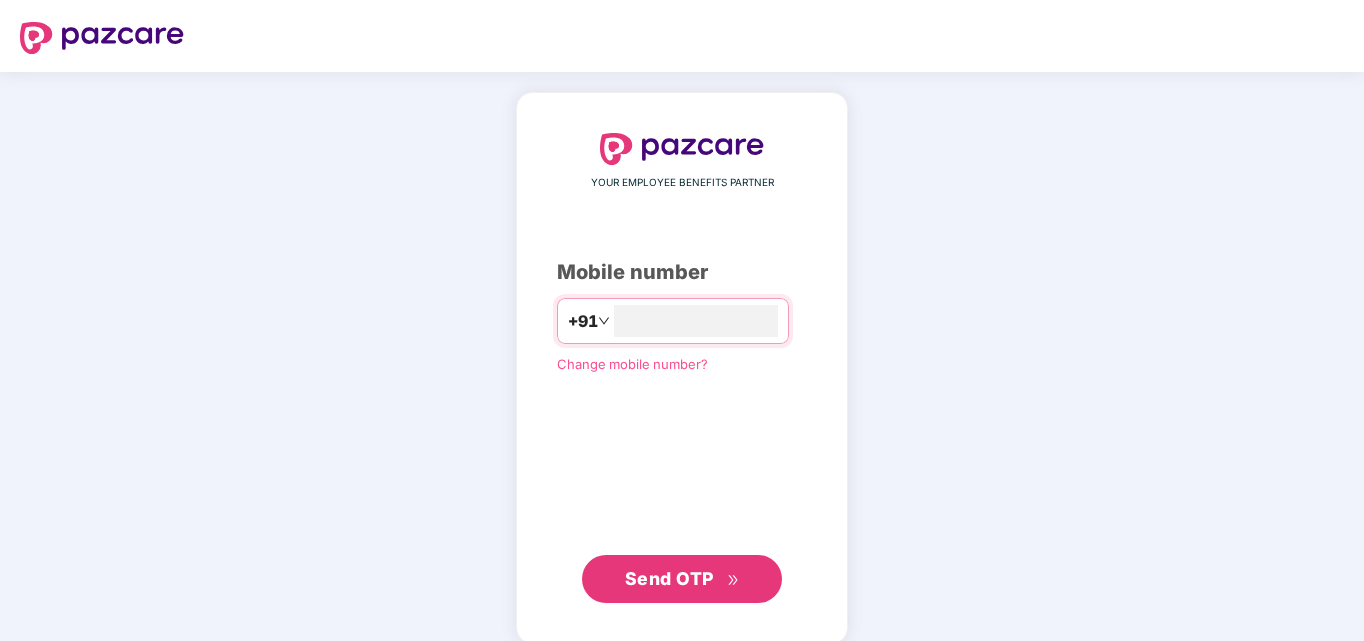 click on "YOUR EMPLOYEE BENEFITS PARTNER Mobile number [PHONE], Change mobile number? Send OTP" at bounding box center (682, 368) 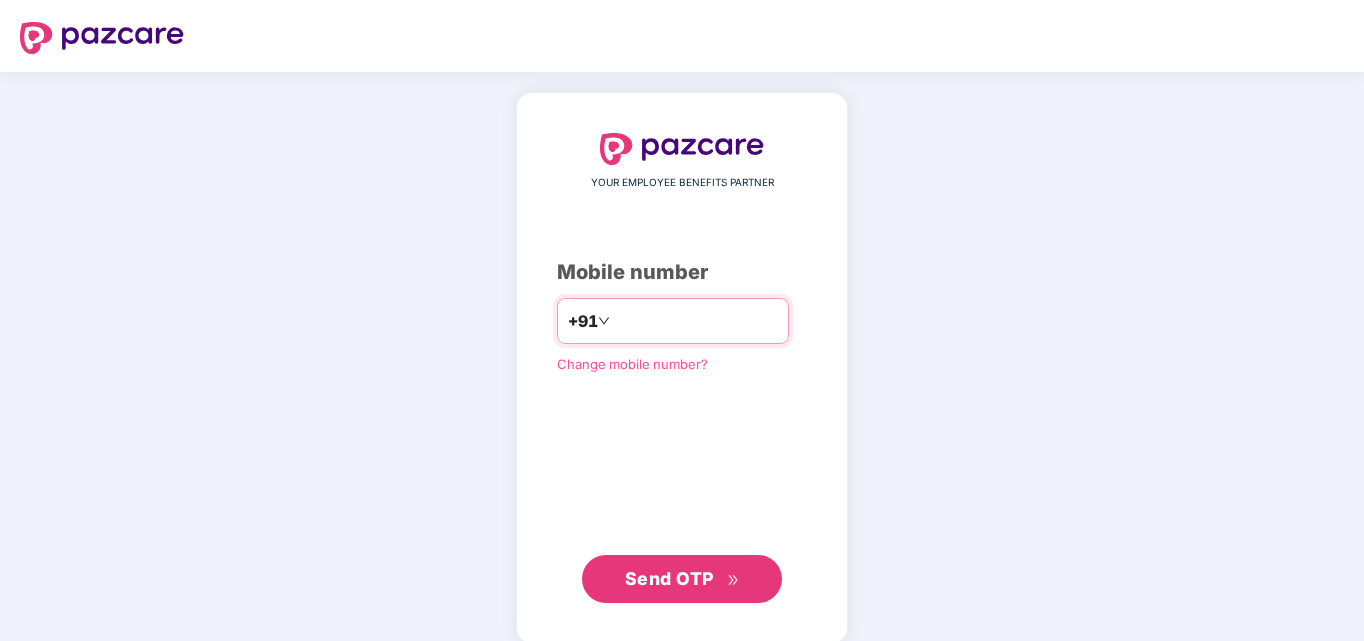 click on "**********" at bounding box center [696, 321] 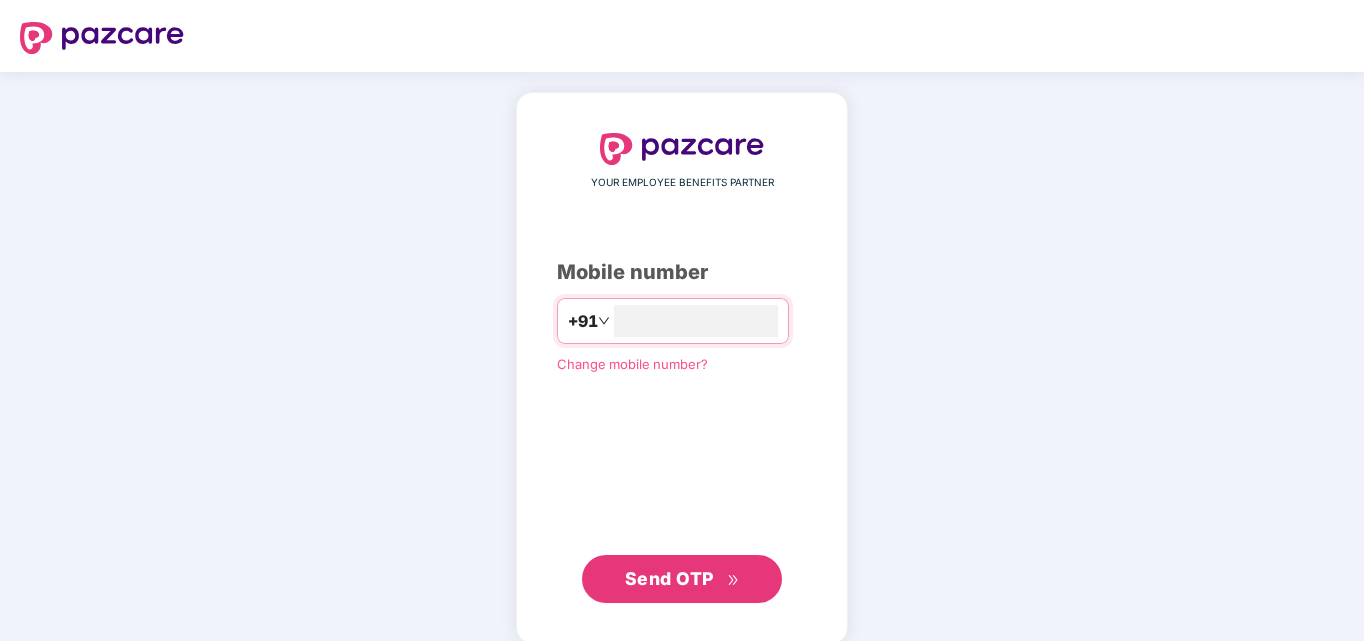 click on "Send OTP" at bounding box center (669, 578) 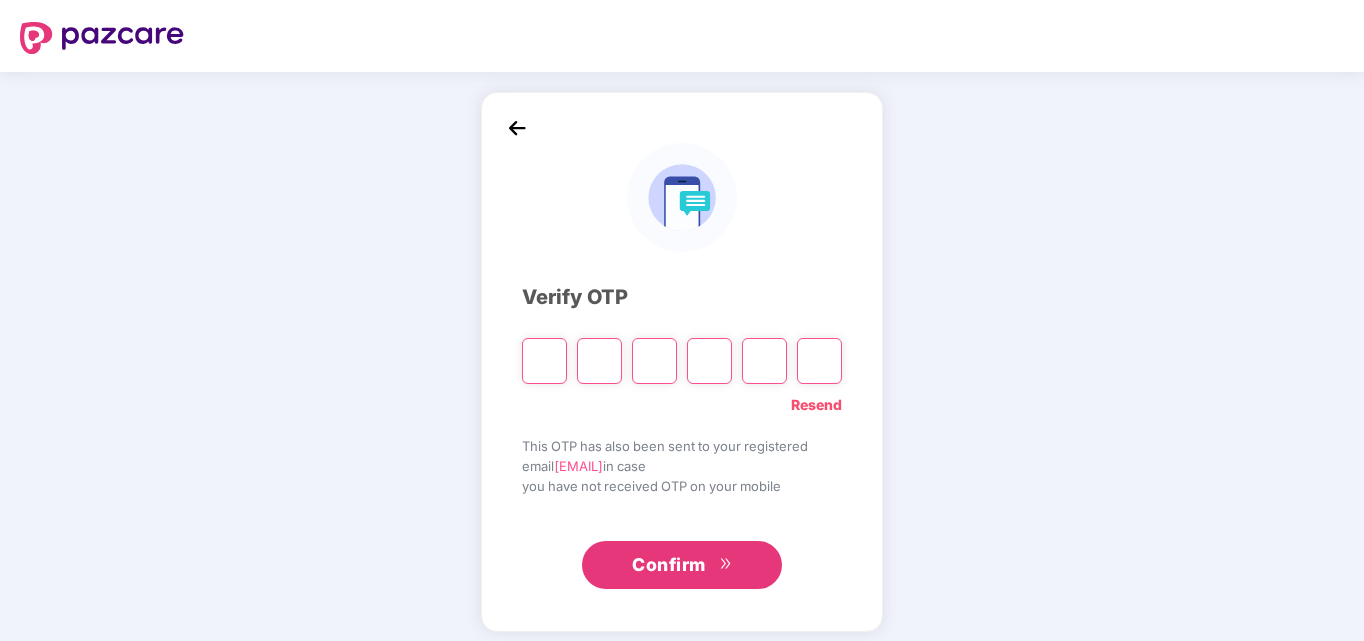 type on "*" 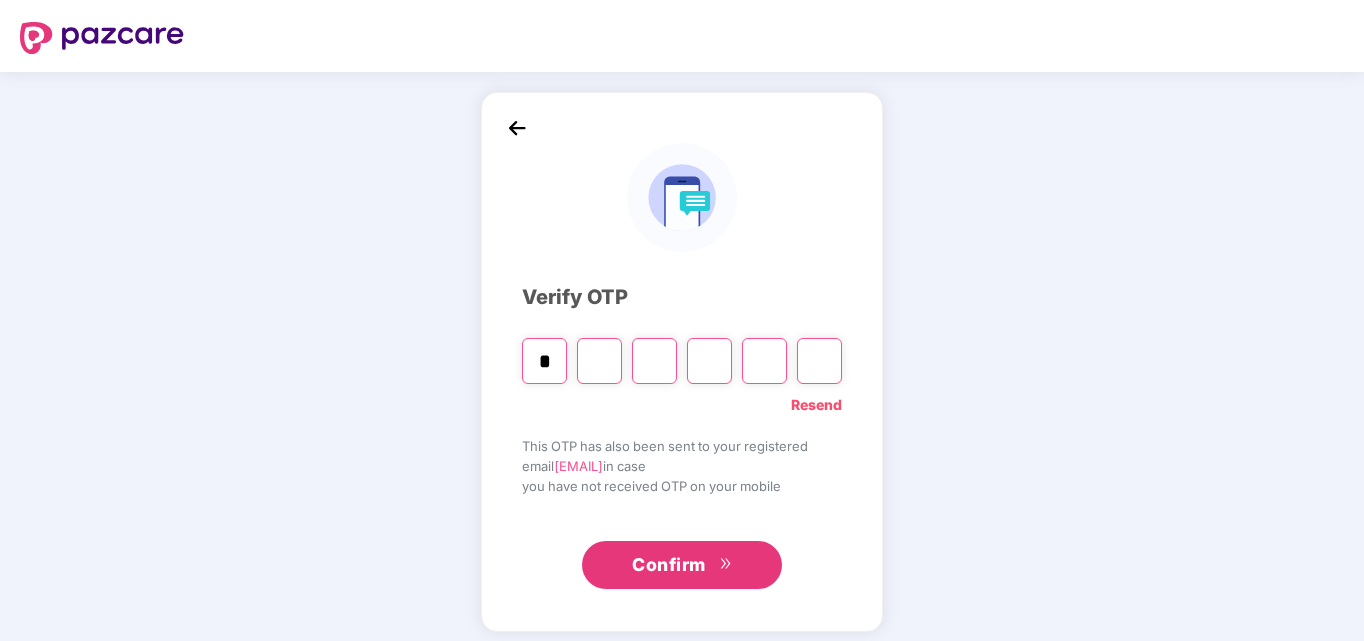 type on "*" 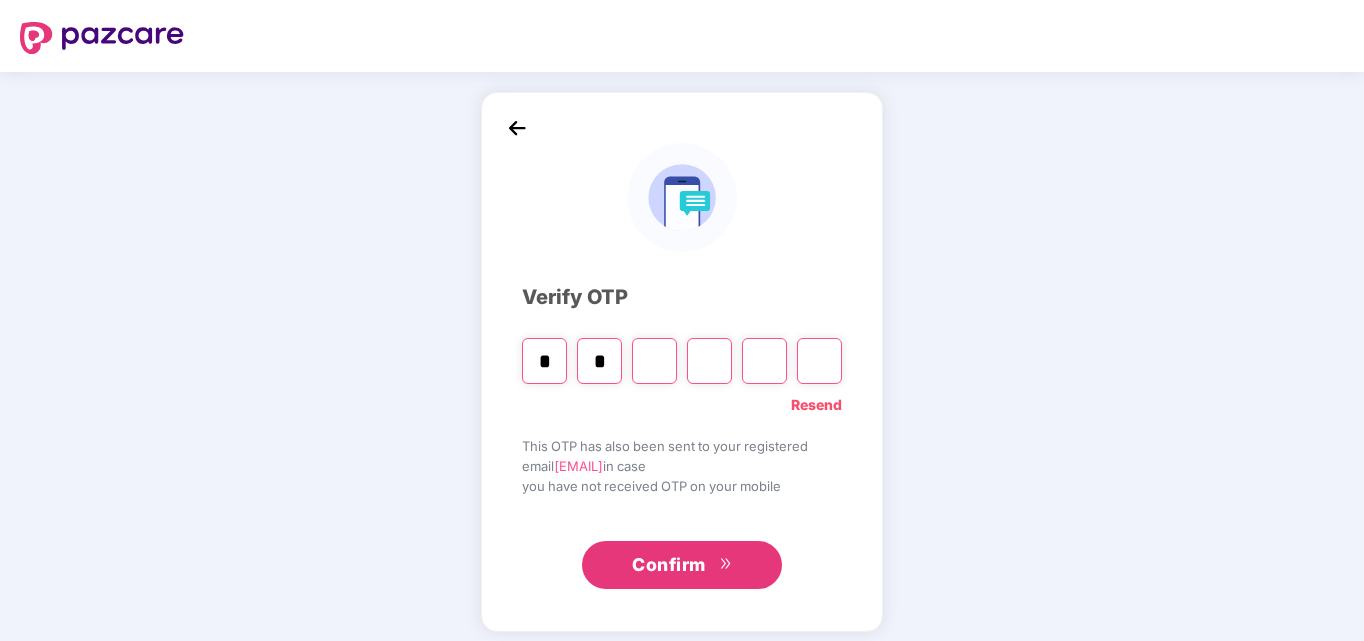 type on "*" 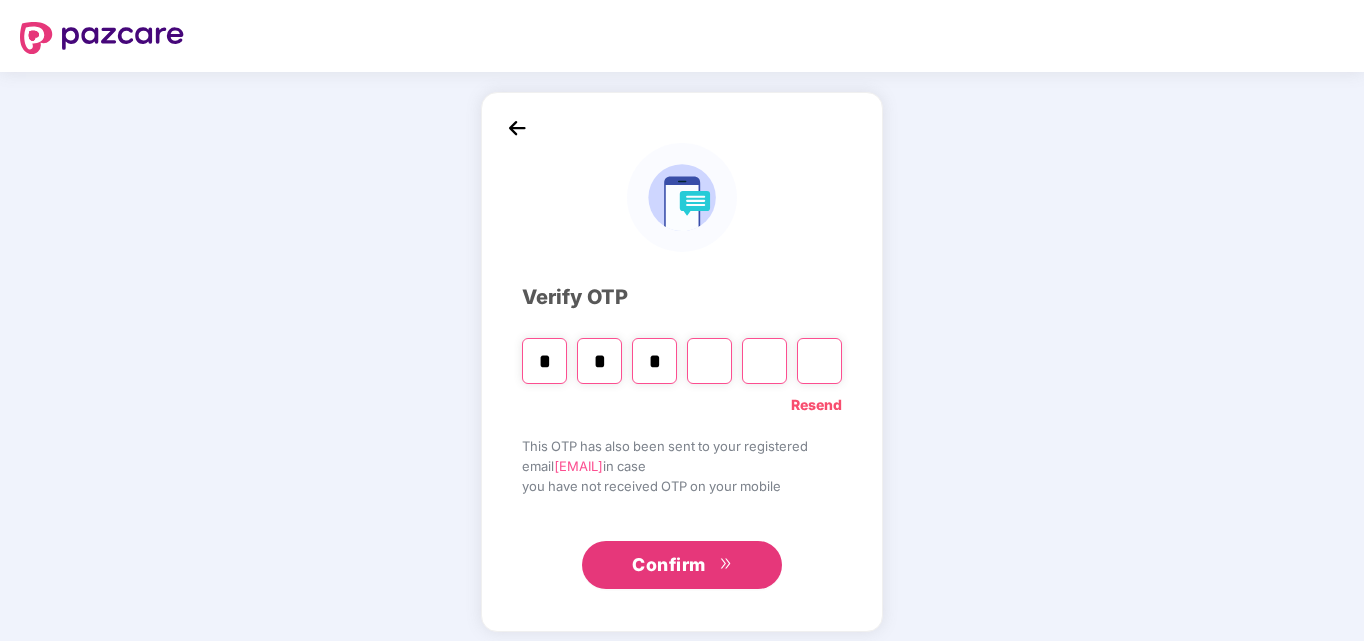 type on "*" 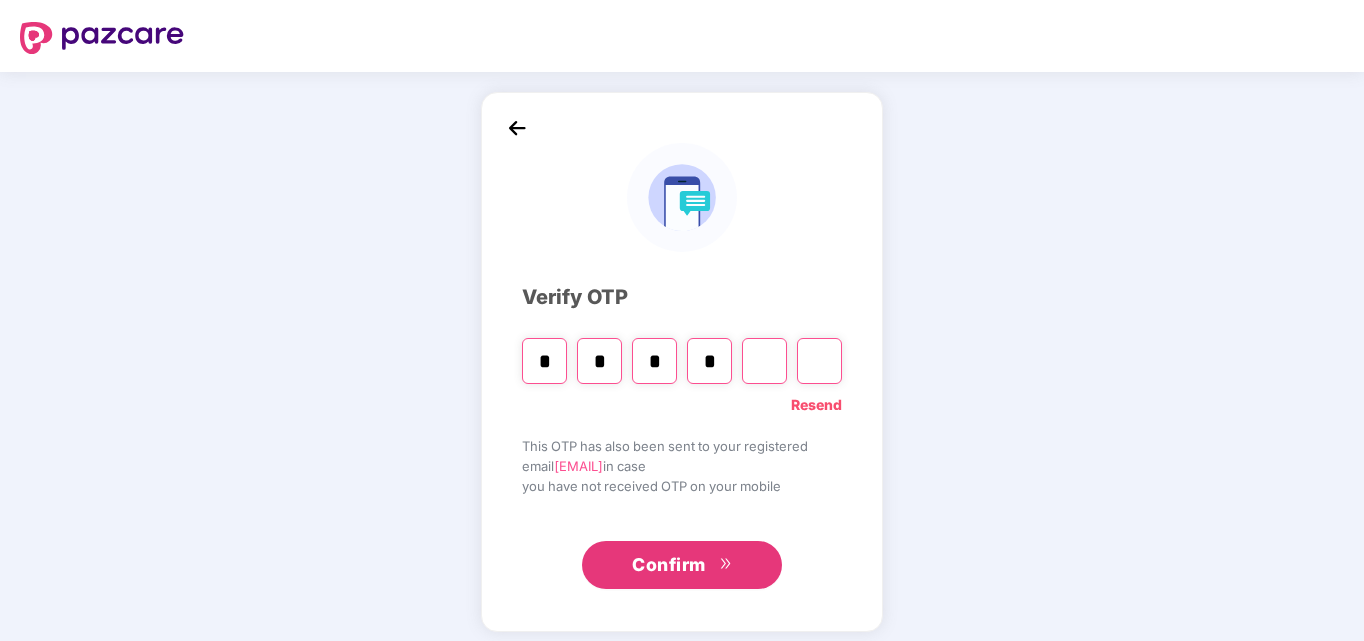 type on "*" 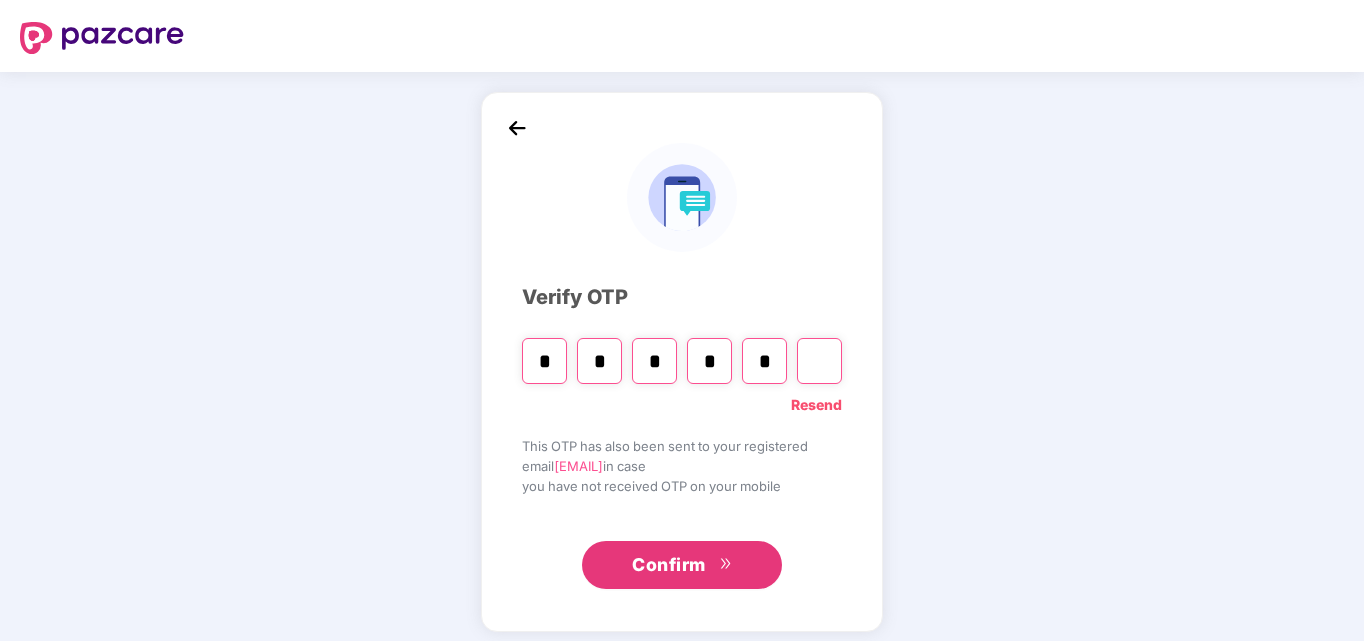type on "*" 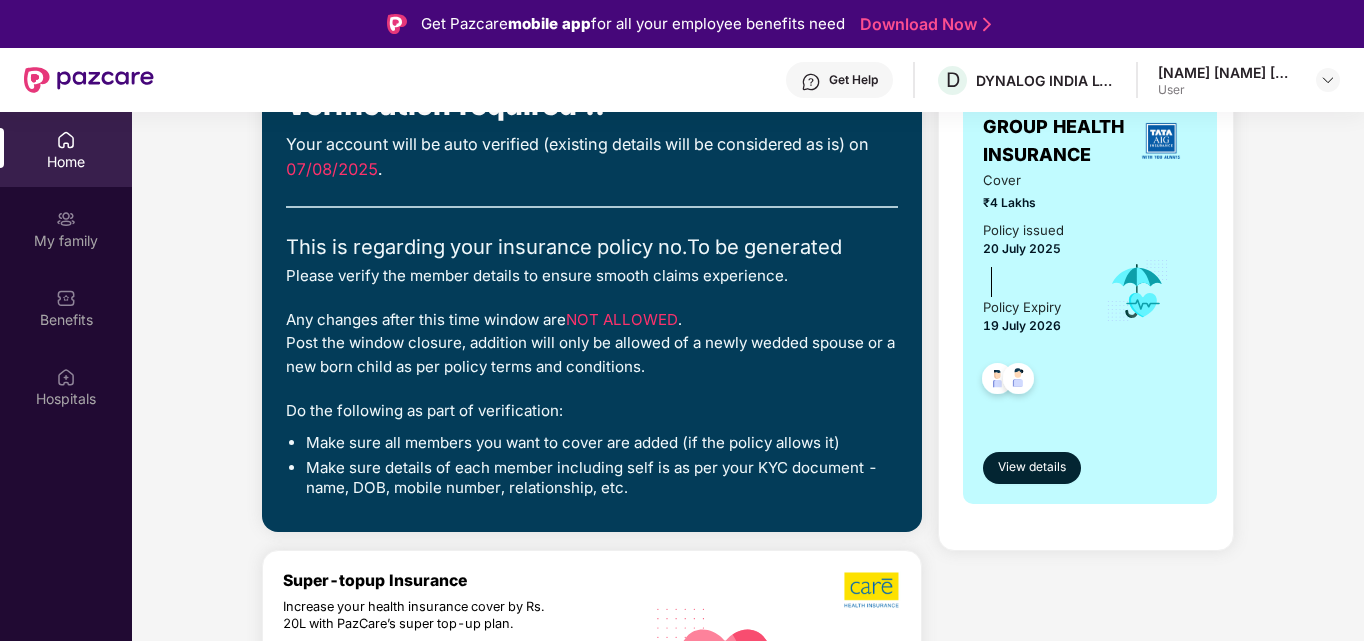 scroll, scrollTop: 100, scrollLeft: 0, axis: vertical 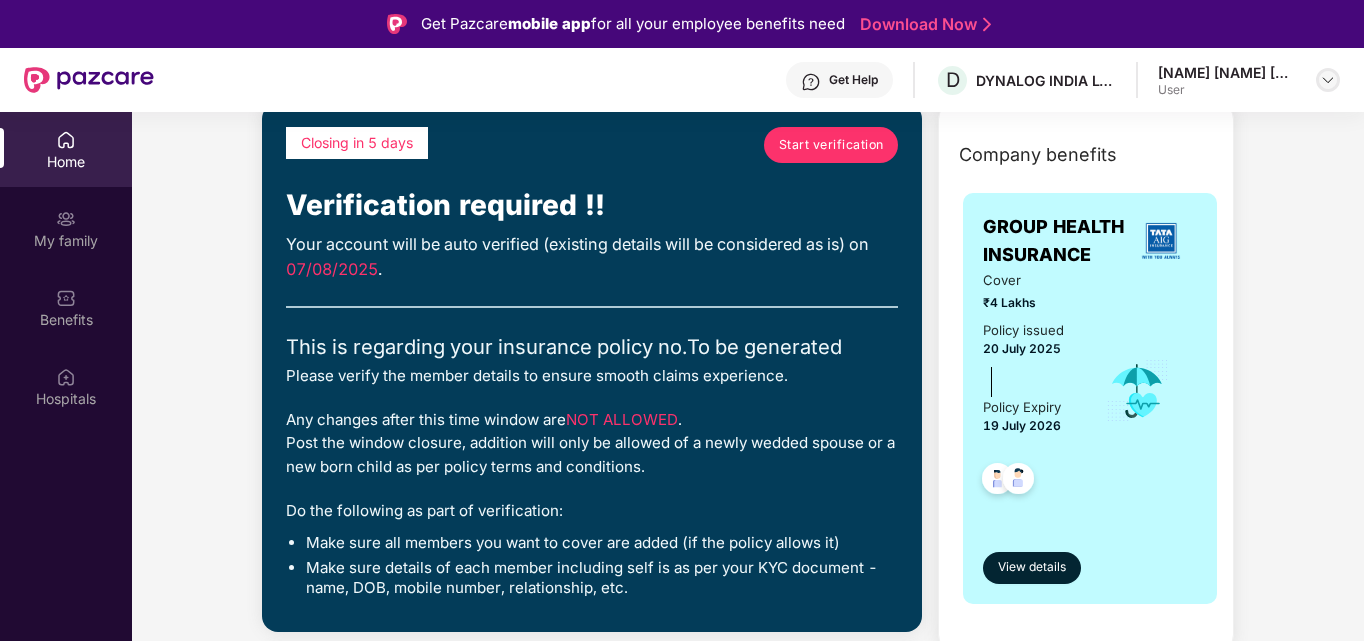 click at bounding box center [1328, 80] 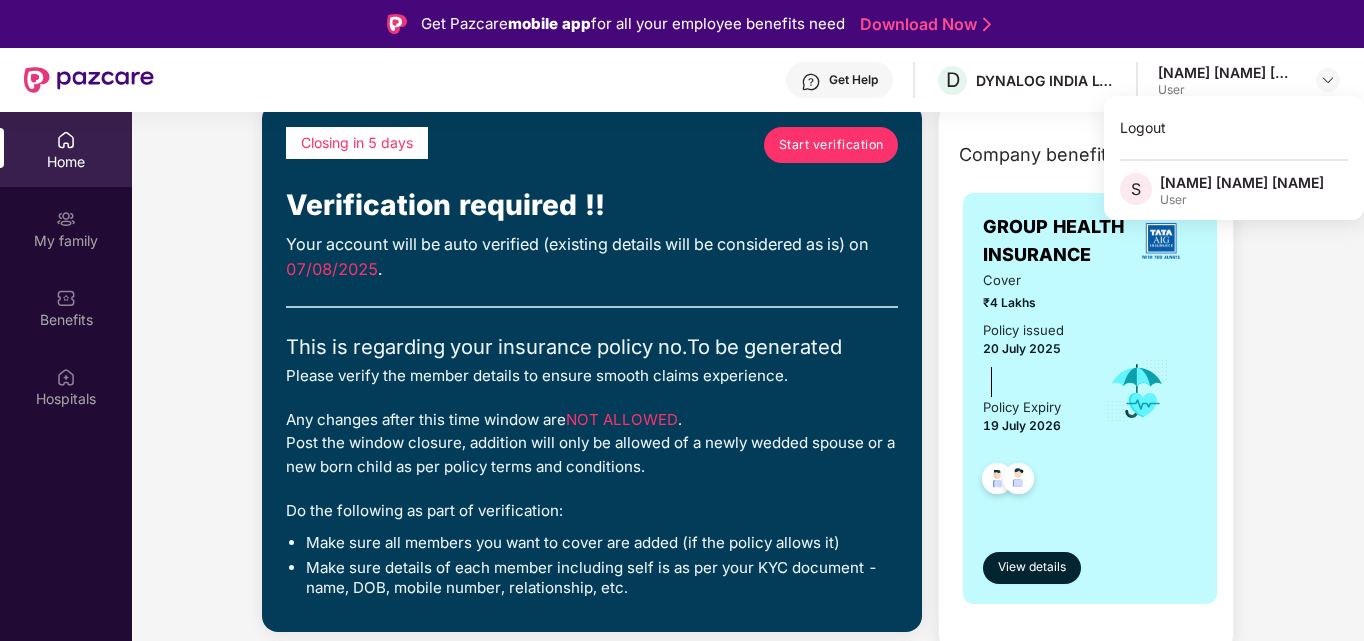 click on "Company benefits GROUP HEALTH INSURANCE Cover ₹4 Lakhs    Policy issued [DATE] Policy Expiry [DATE] View details" at bounding box center (1086, 389) 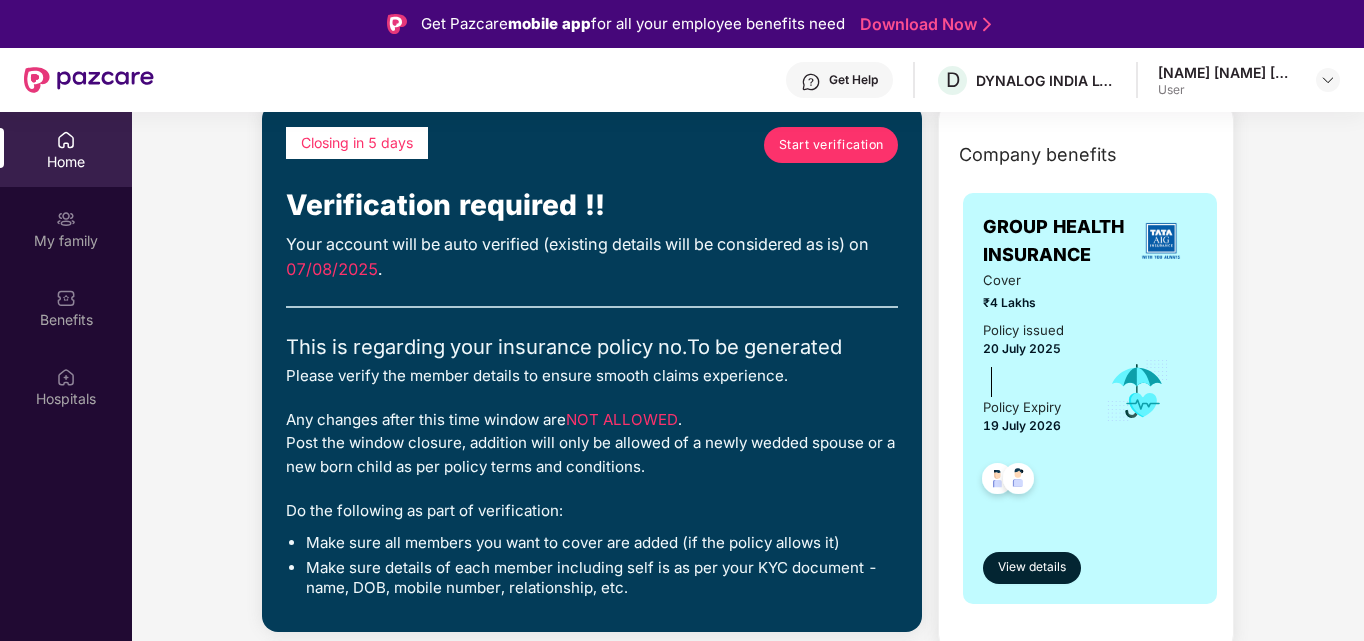 click on "Start verification" at bounding box center (831, 144) 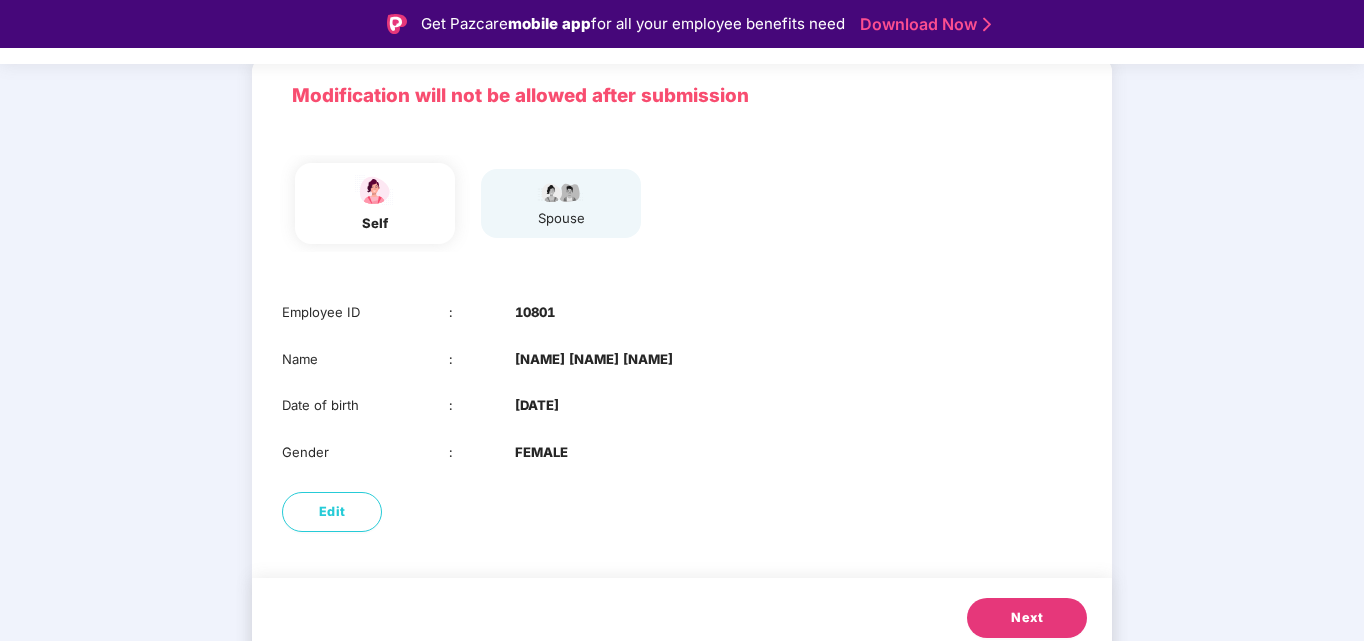 scroll, scrollTop: 150, scrollLeft: 0, axis: vertical 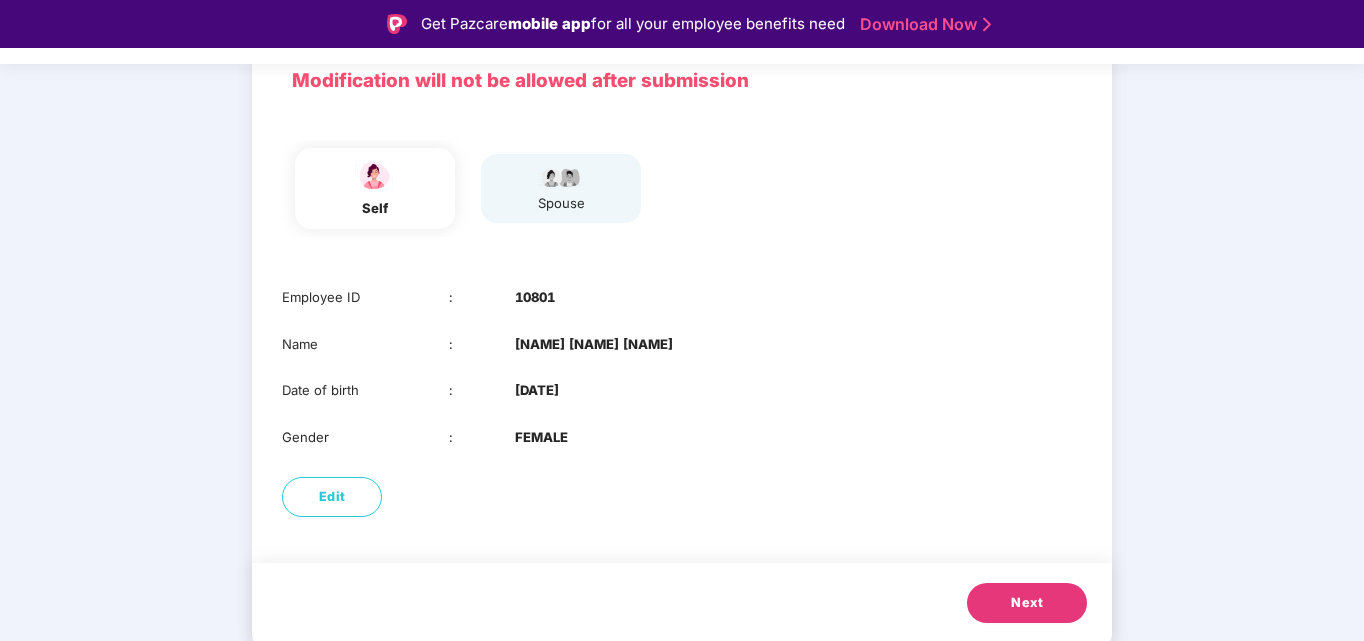 click on "Next" at bounding box center [1027, 603] 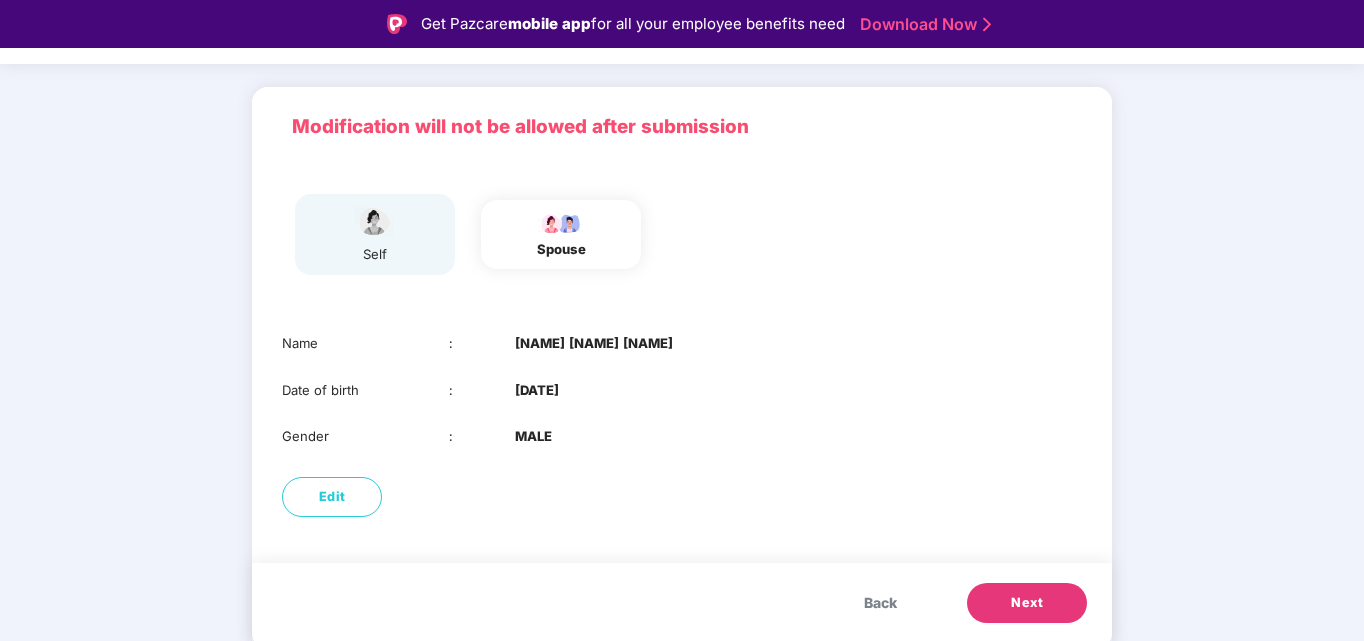 scroll, scrollTop: 48, scrollLeft: 0, axis: vertical 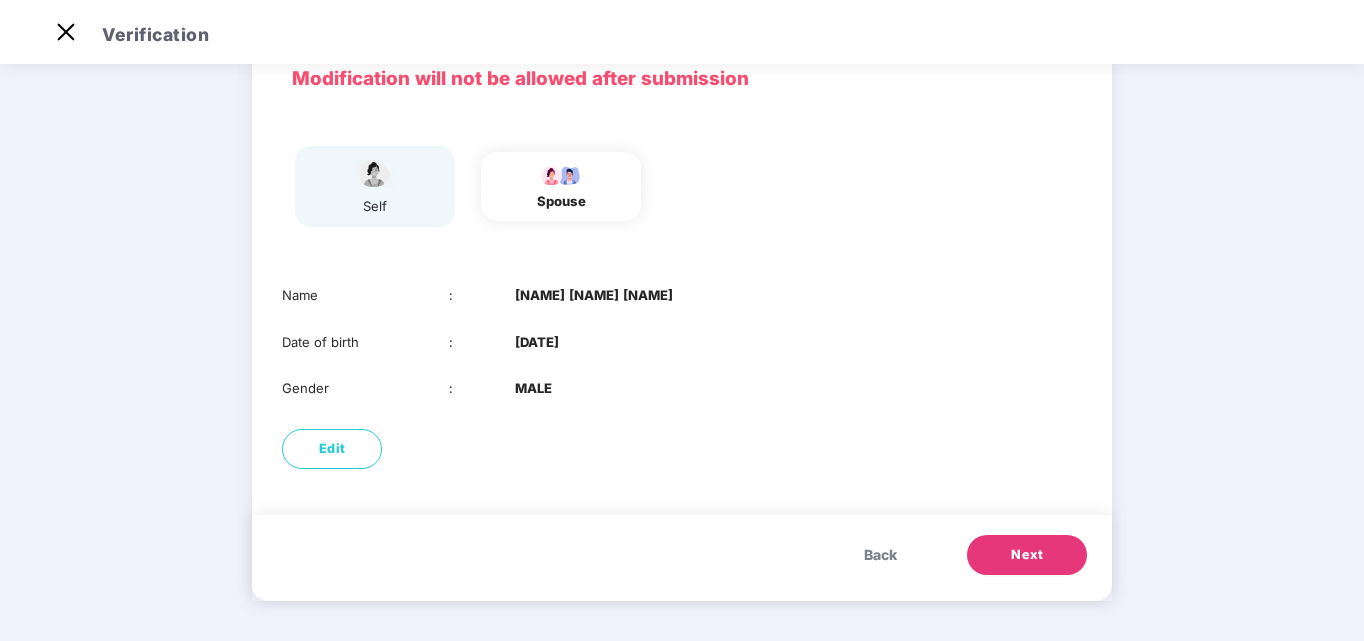 click on "self" at bounding box center [375, 186] 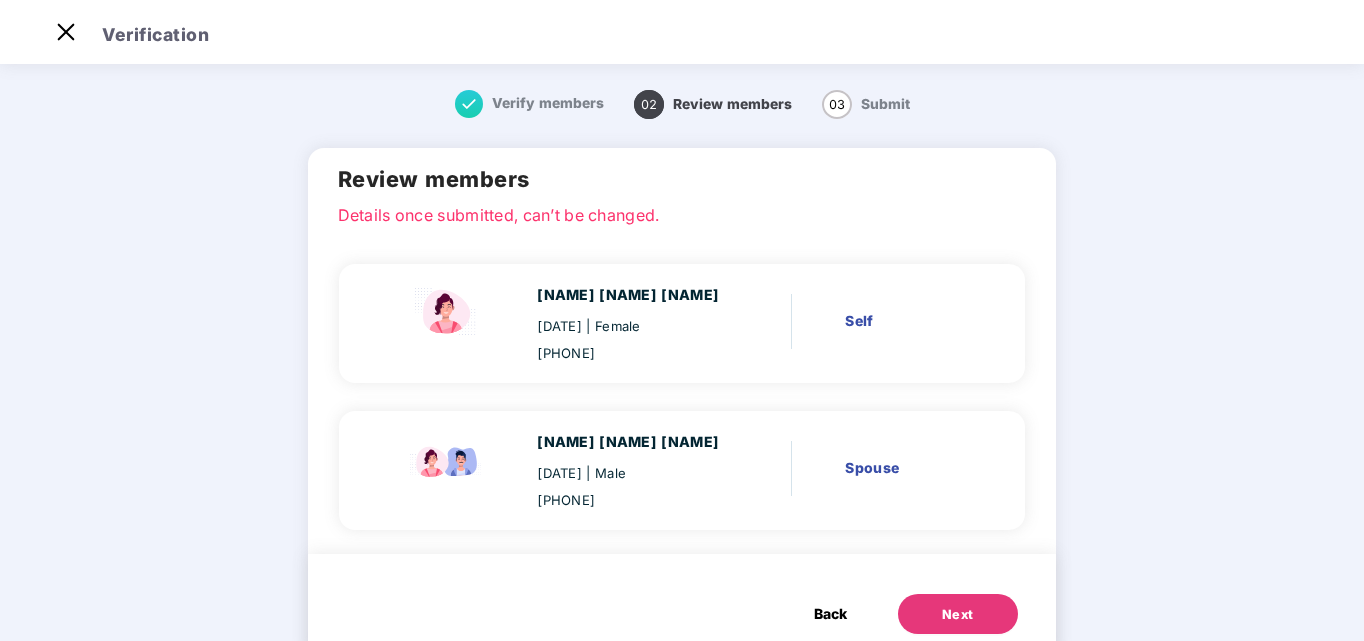 scroll, scrollTop: 81, scrollLeft: 0, axis: vertical 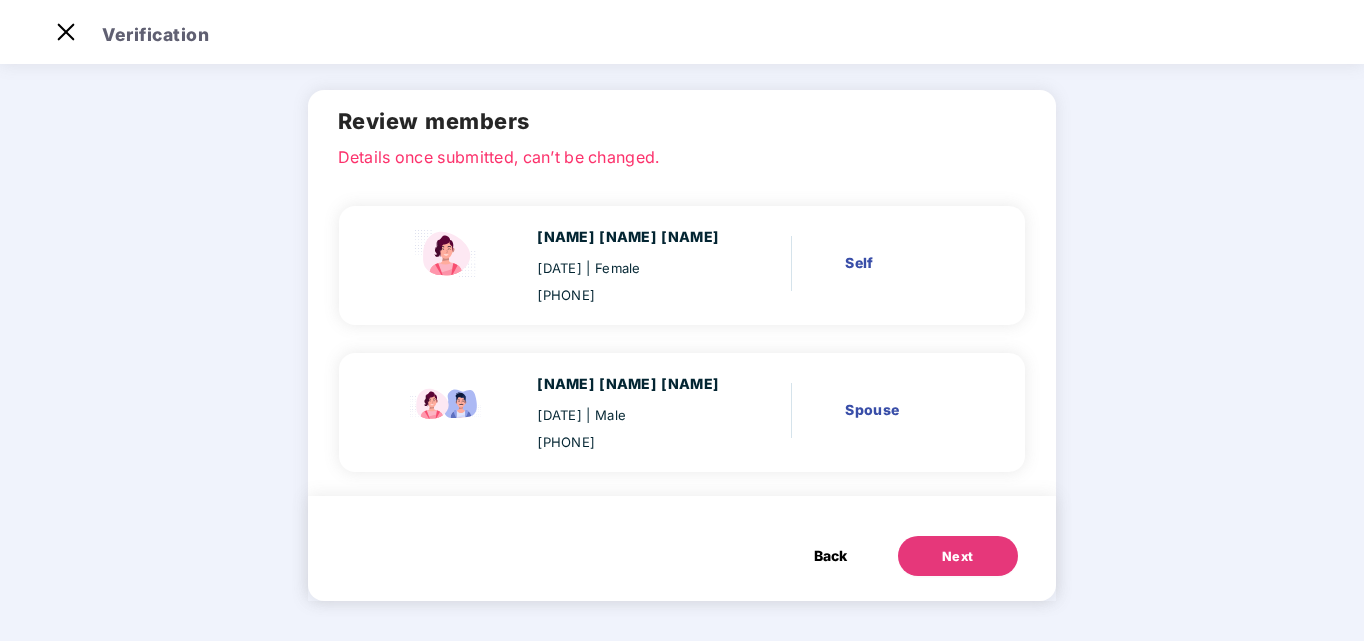 click on "Next" at bounding box center [958, 557] 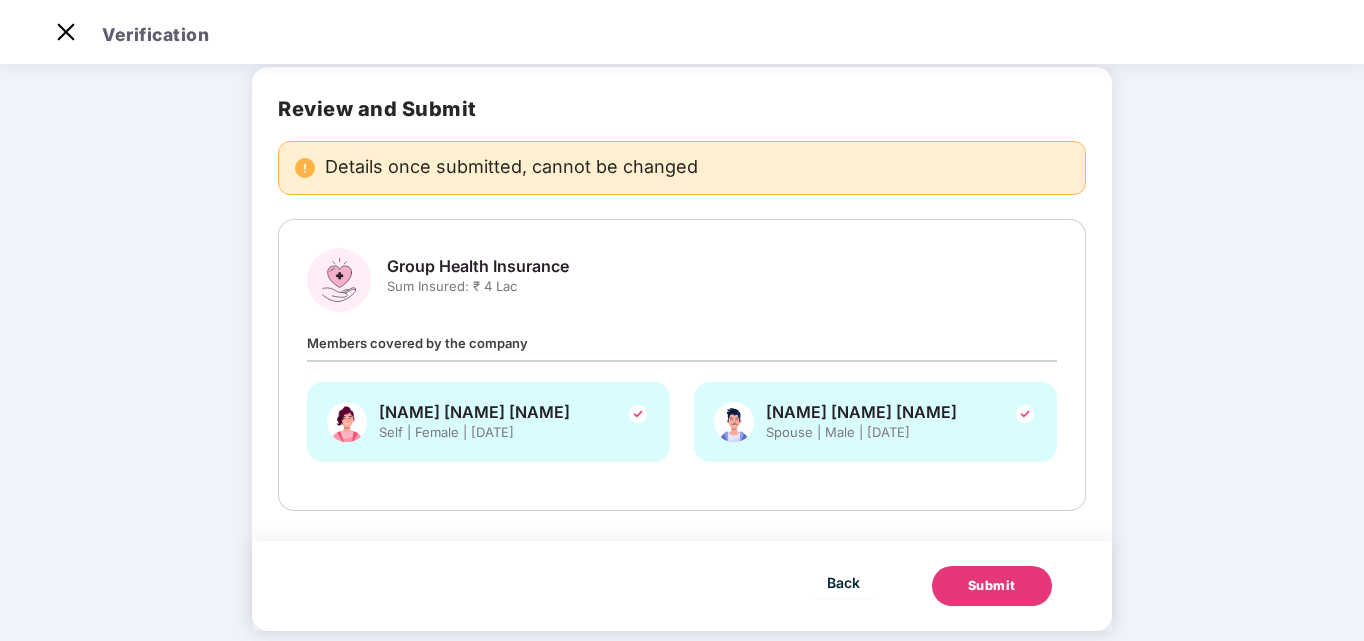 scroll, scrollTop: 0, scrollLeft: 0, axis: both 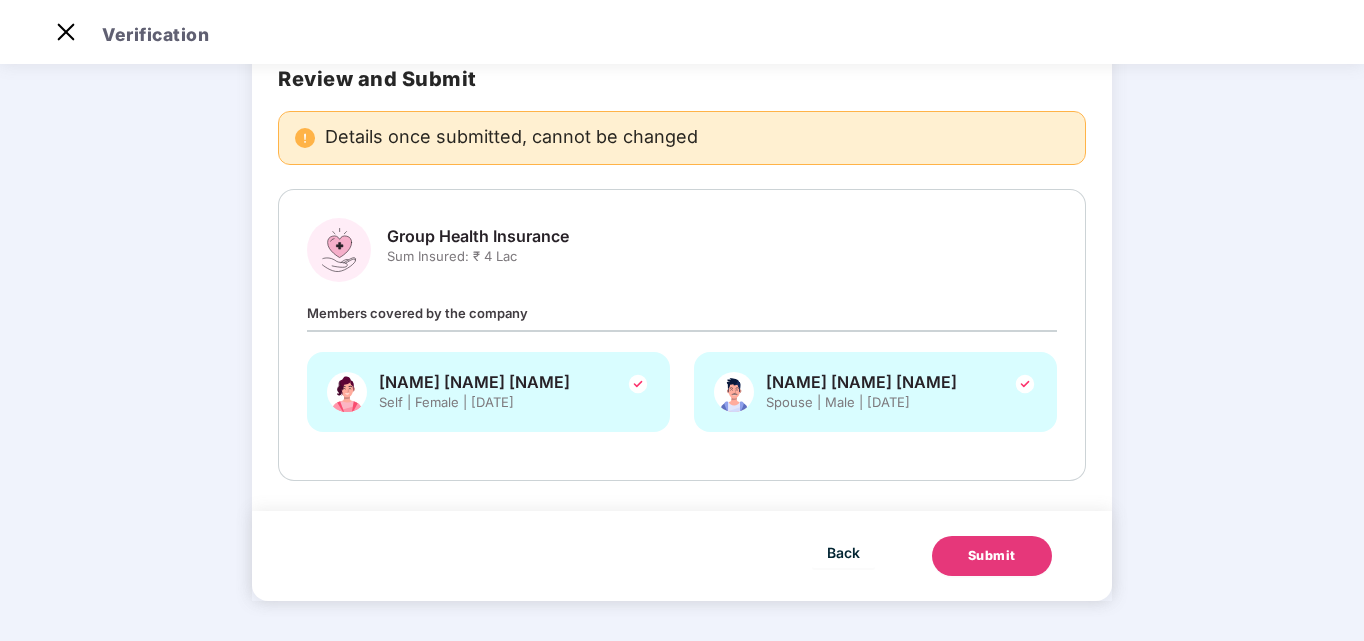 click on "Submit" at bounding box center [992, 556] 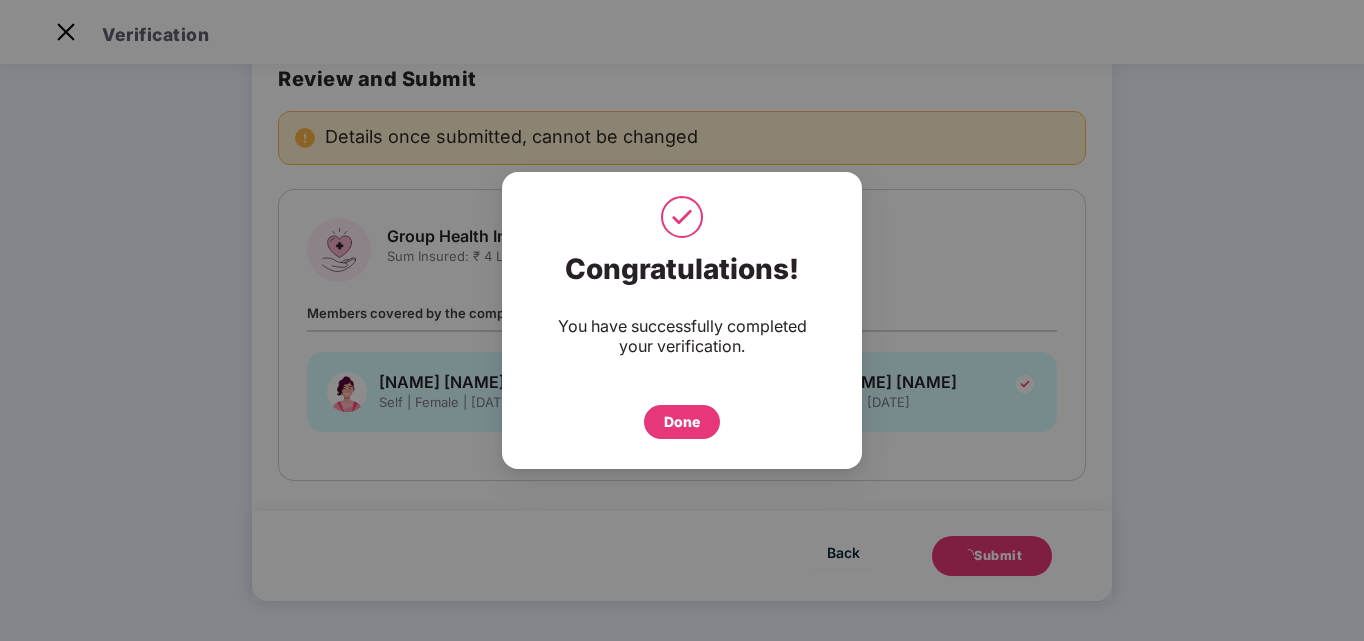 click on "Done" at bounding box center [682, 422] 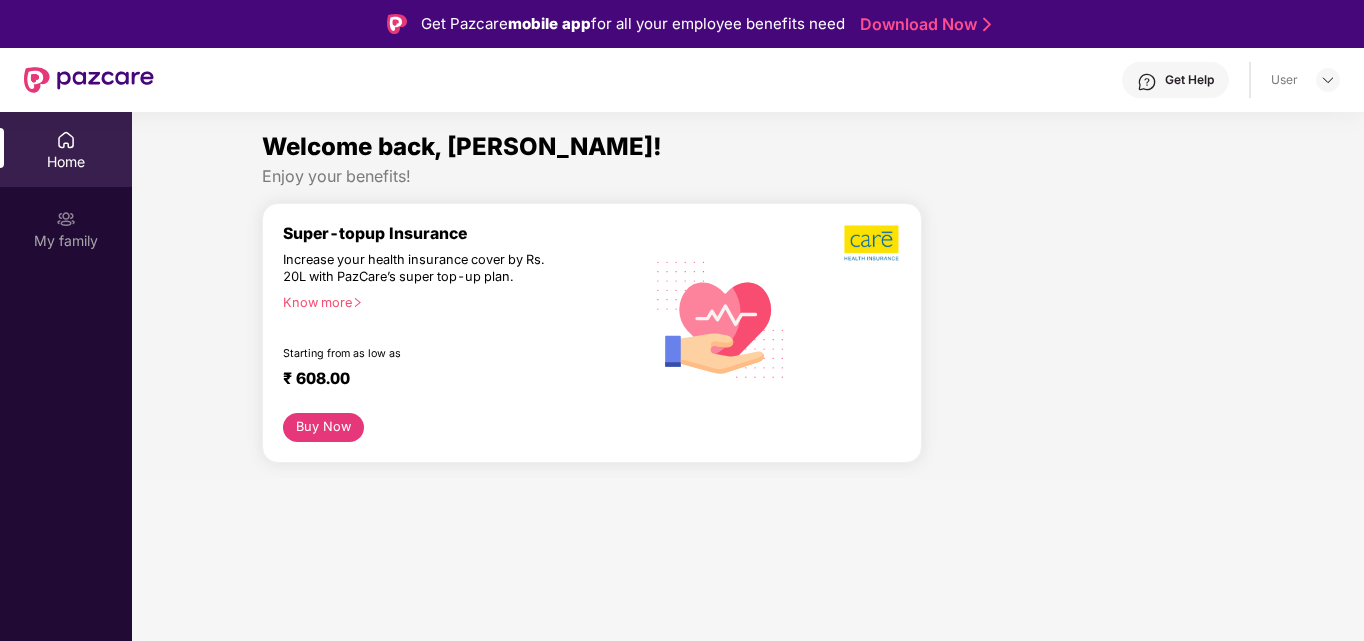 scroll, scrollTop: 0, scrollLeft: 0, axis: both 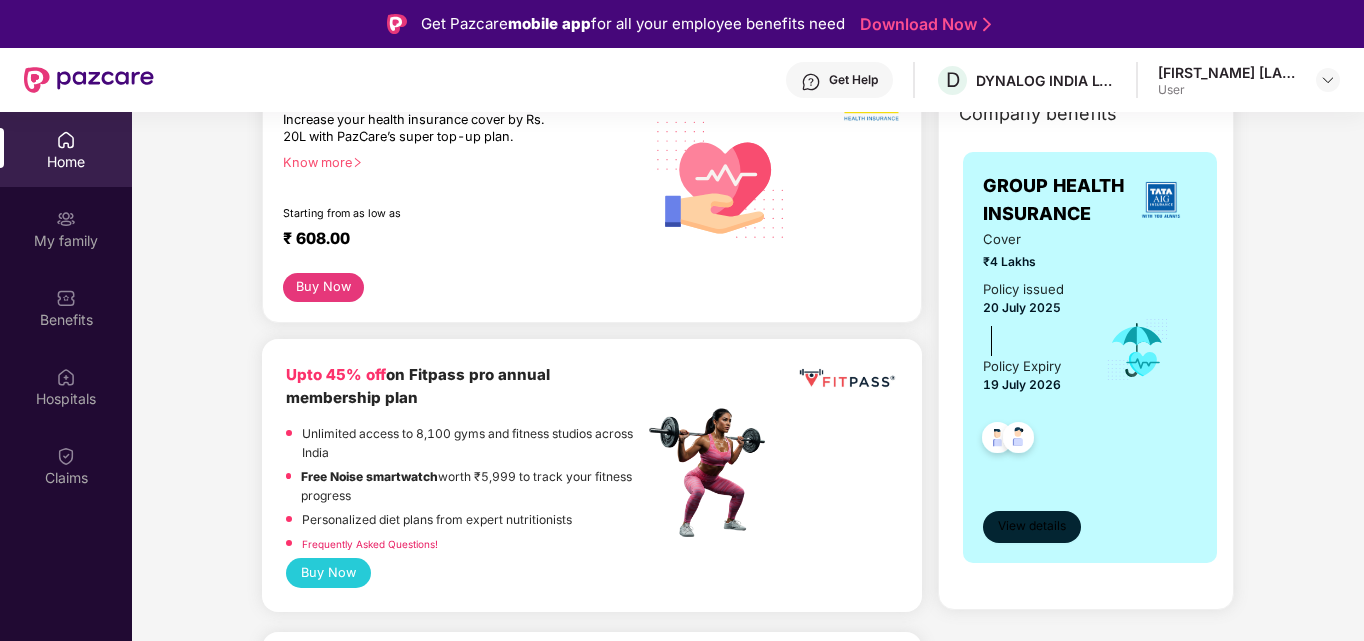 click on "View details" at bounding box center (1032, 526) 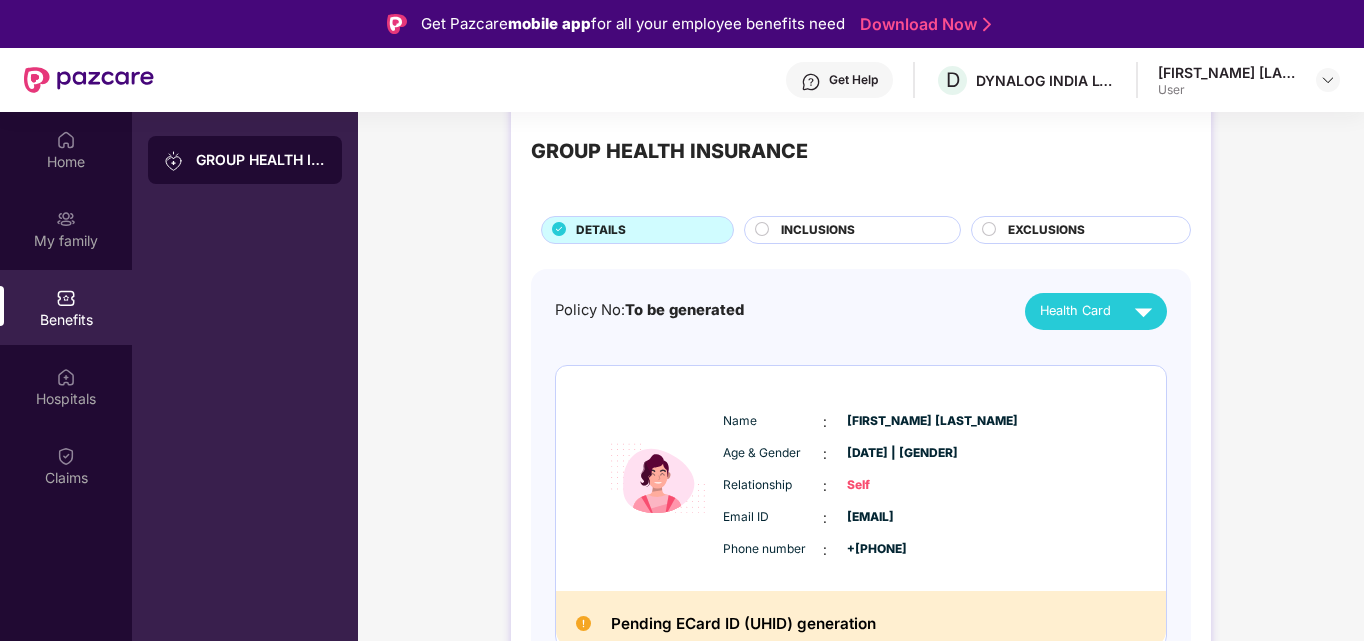 scroll, scrollTop: 0, scrollLeft: 0, axis: both 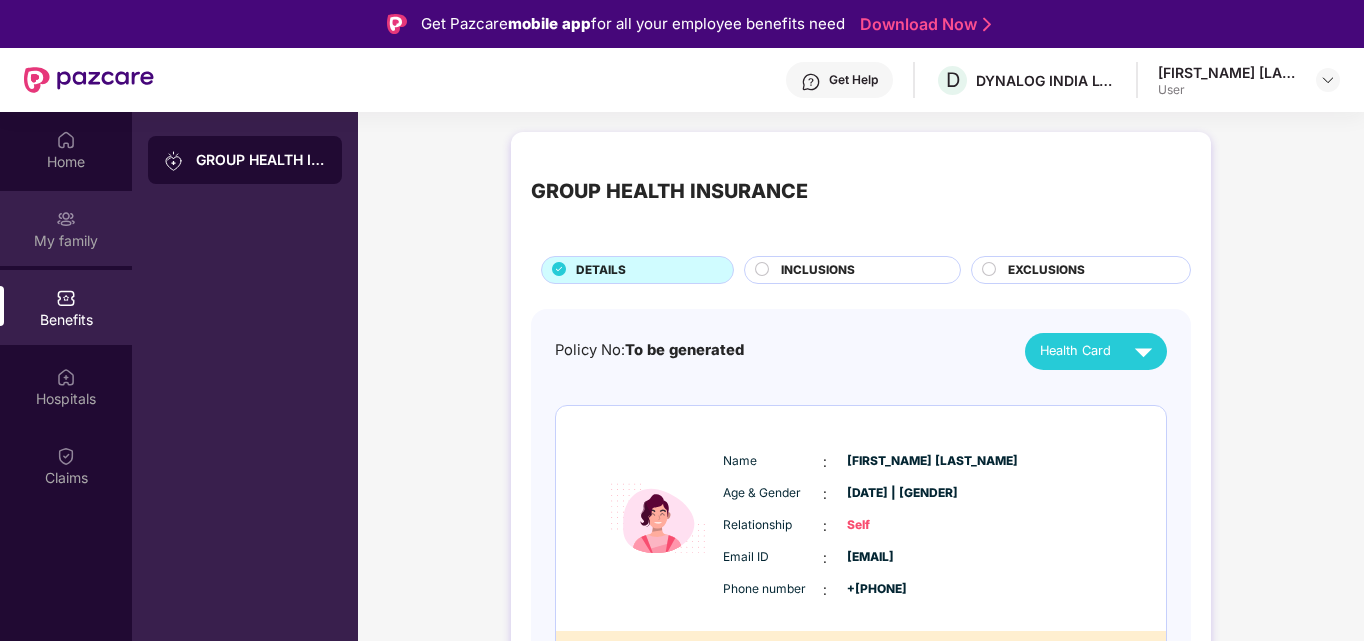 click on "My family" at bounding box center (66, 228) 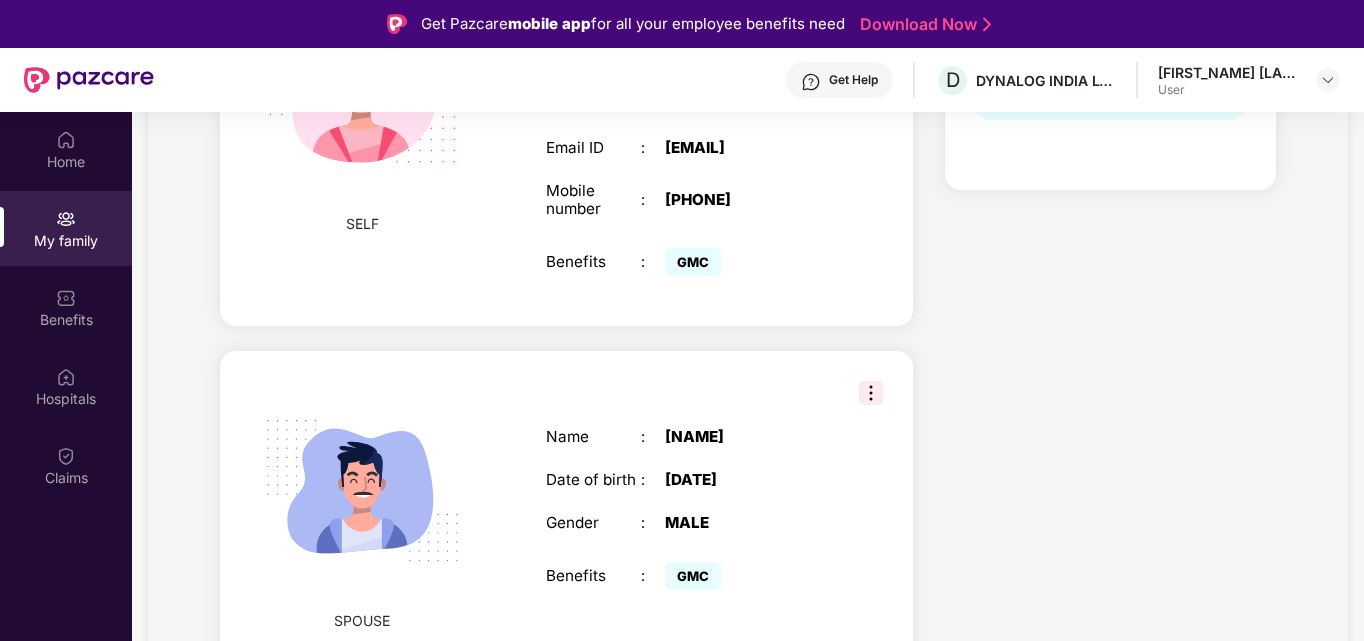 scroll, scrollTop: 544, scrollLeft: 0, axis: vertical 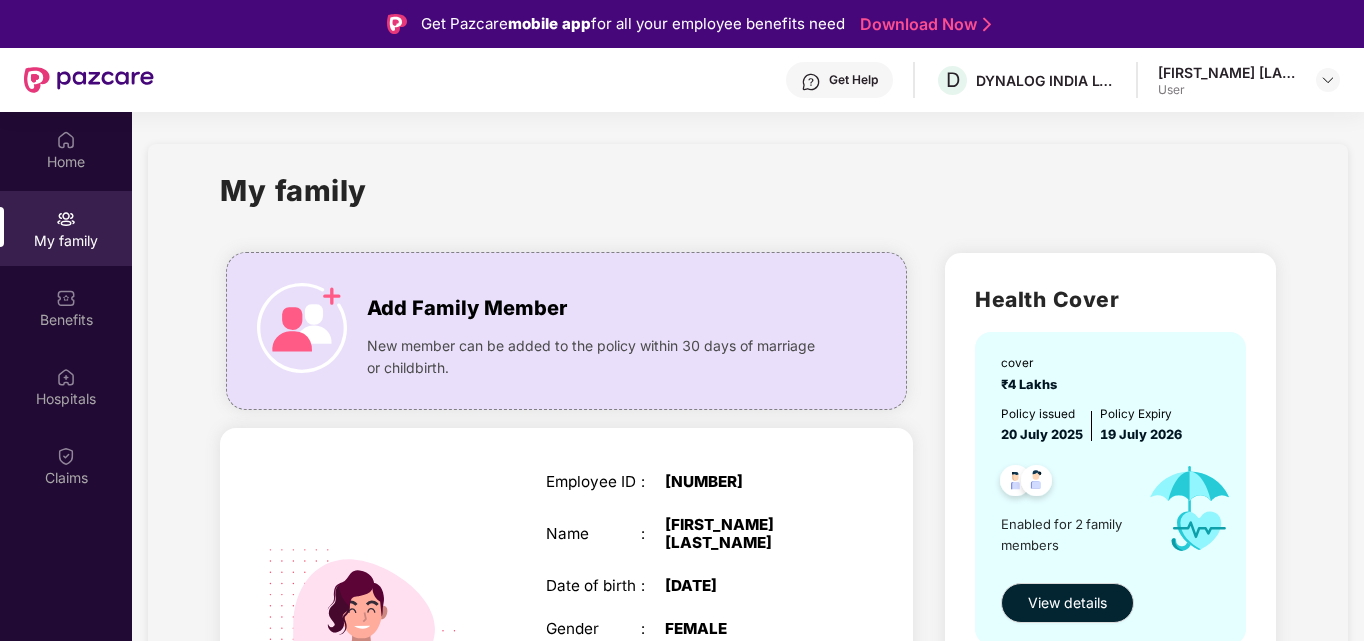 click on "Download Now" at bounding box center (922, 24) 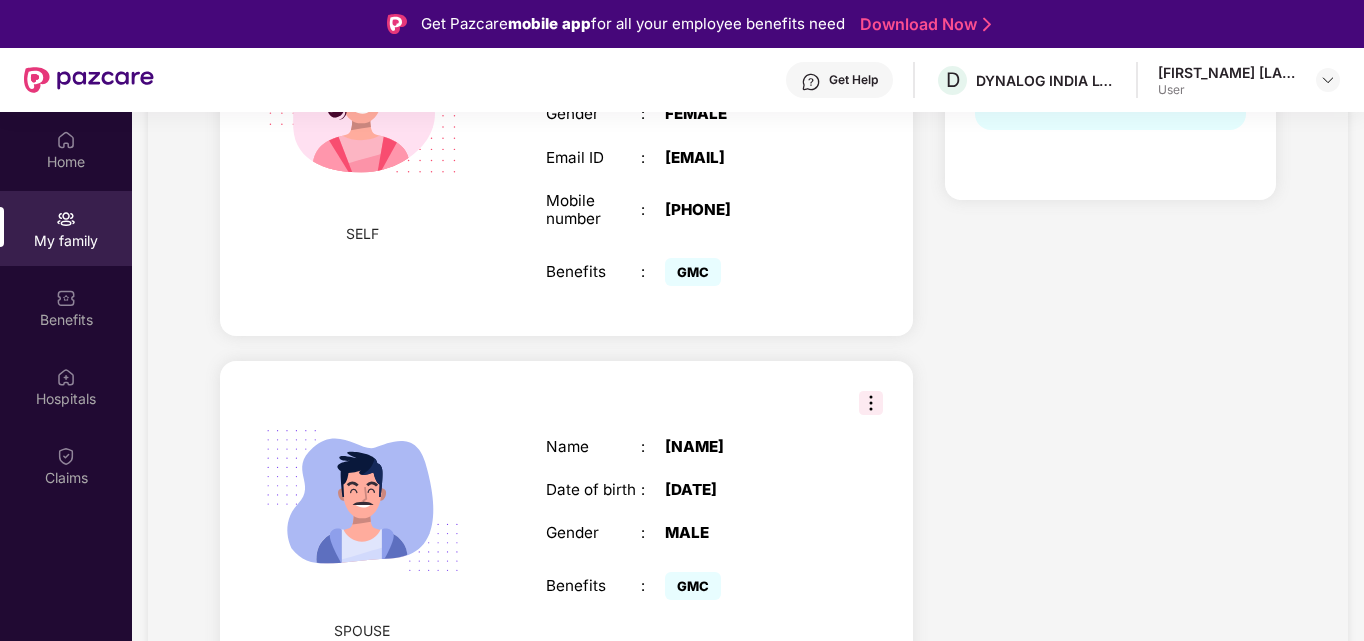 scroll, scrollTop: 544, scrollLeft: 0, axis: vertical 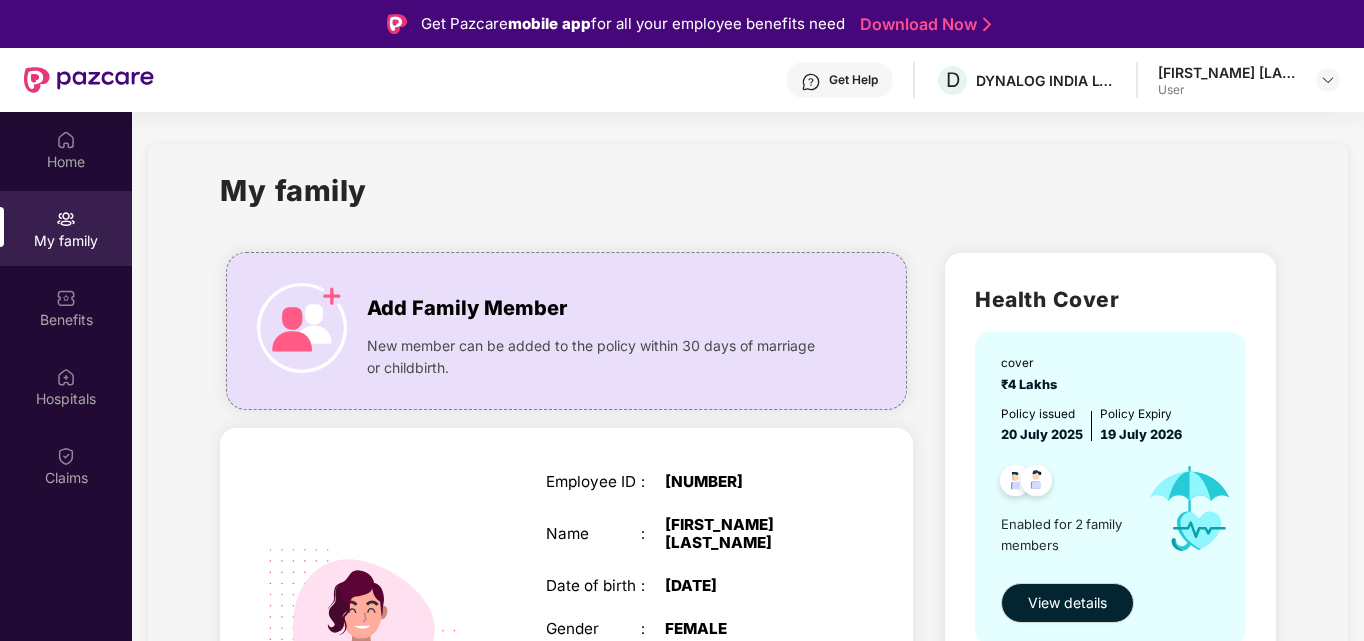 click at bounding box center (66, 219) 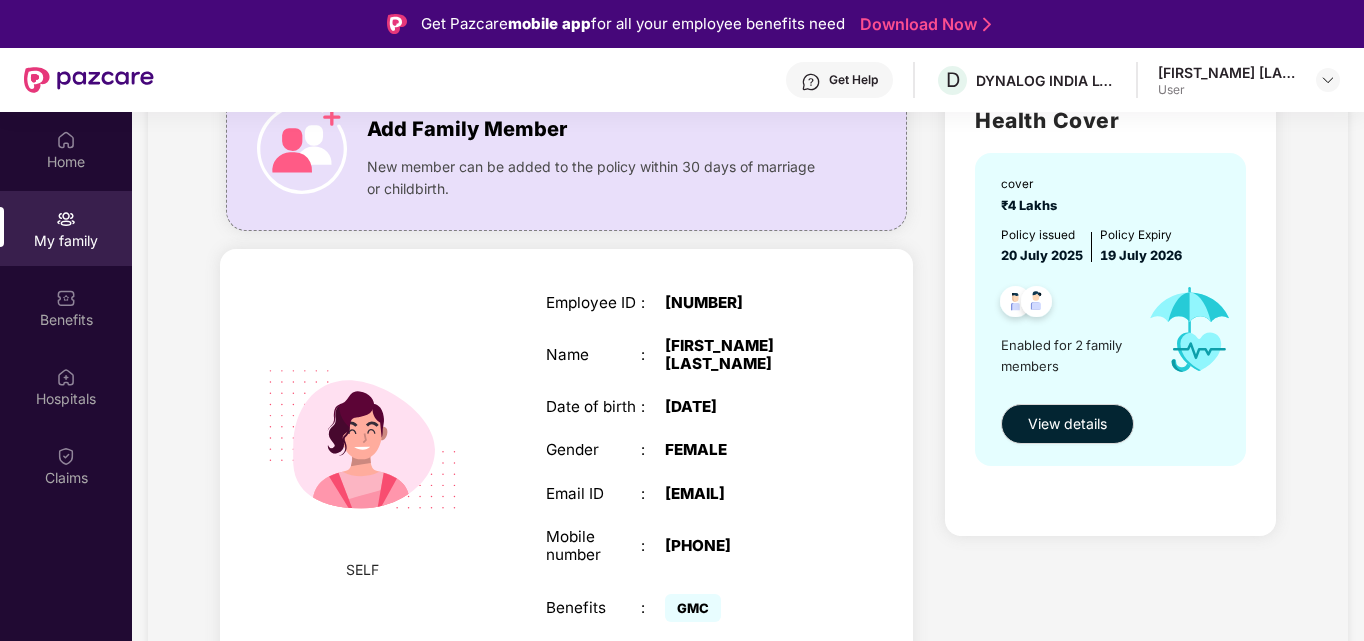 scroll, scrollTop: 144, scrollLeft: 0, axis: vertical 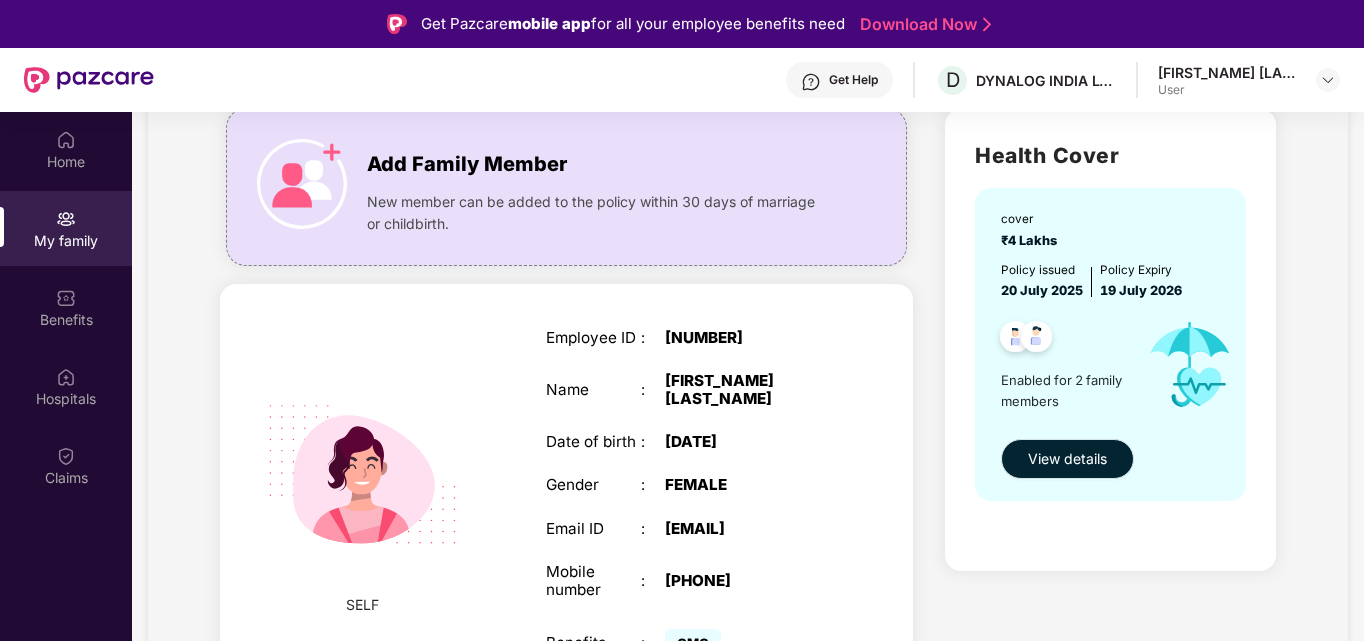 click on "View details" at bounding box center [1067, 459] 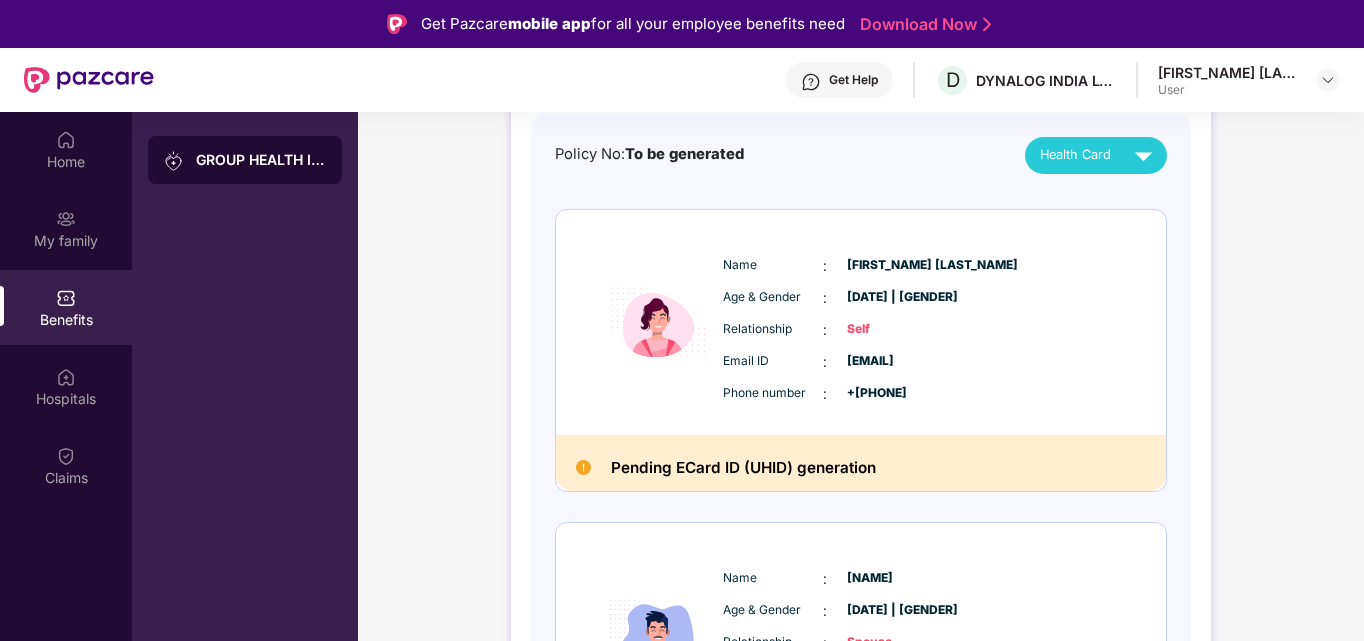 scroll, scrollTop: 200, scrollLeft: 0, axis: vertical 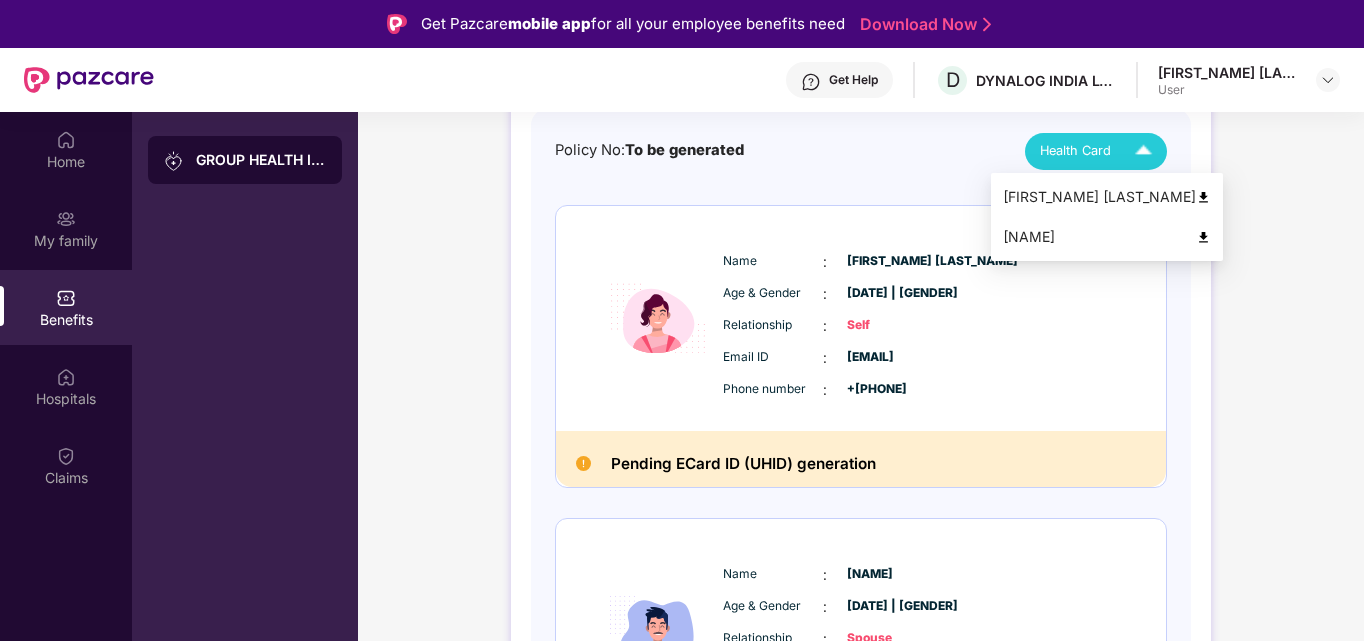click on "Health Card" at bounding box center (1075, 151) 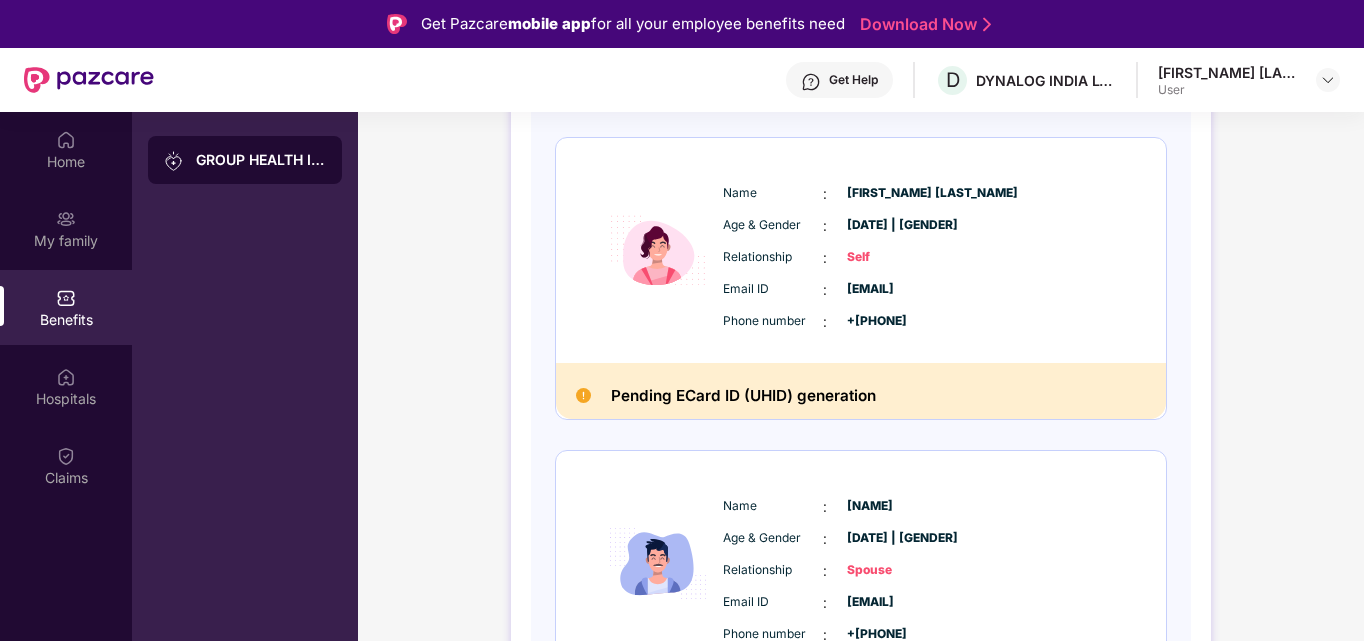 scroll, scrollTop: 372, scrollLeft: 0, axis: vertical 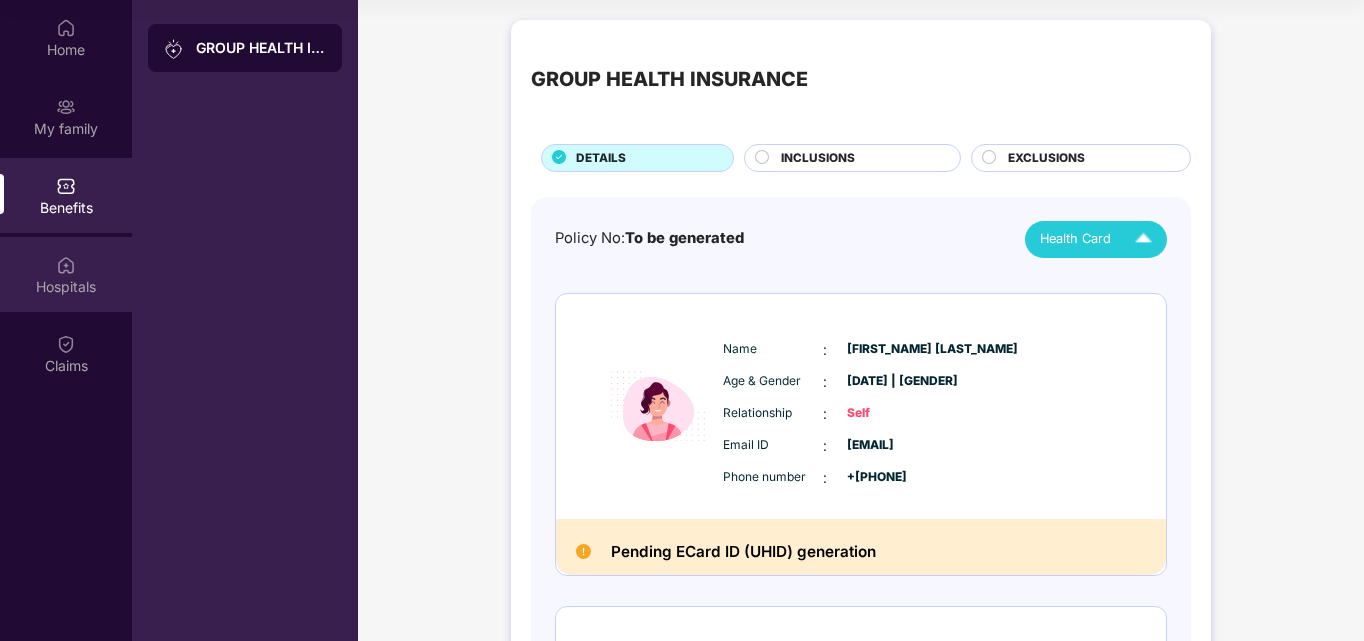 click at bounding box center (66, 265) 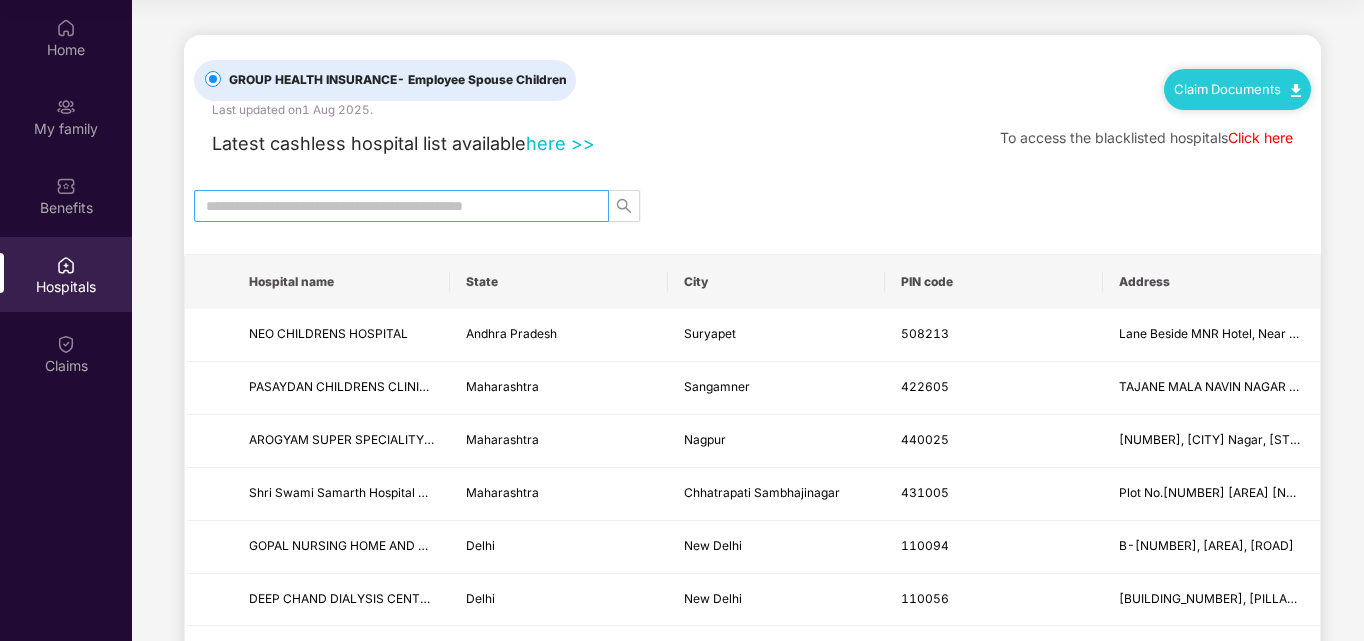 click at bounding box center (393, 206) 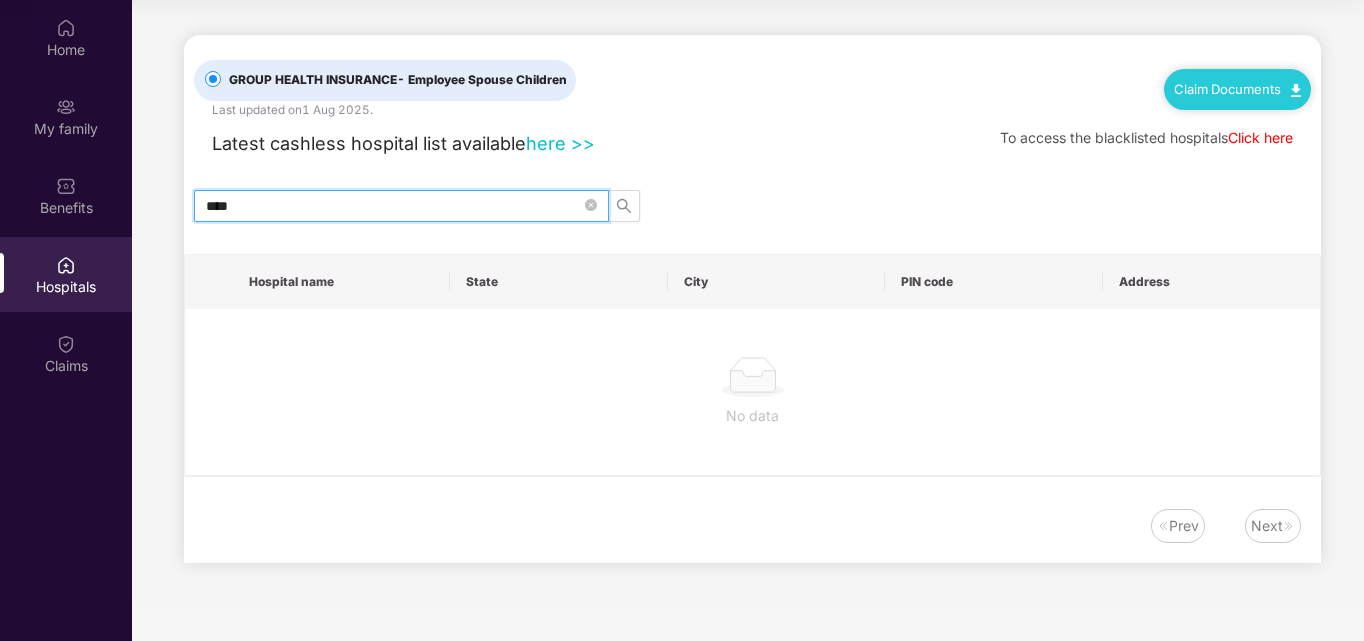 click on "No data" at bounding box center [752, 392] 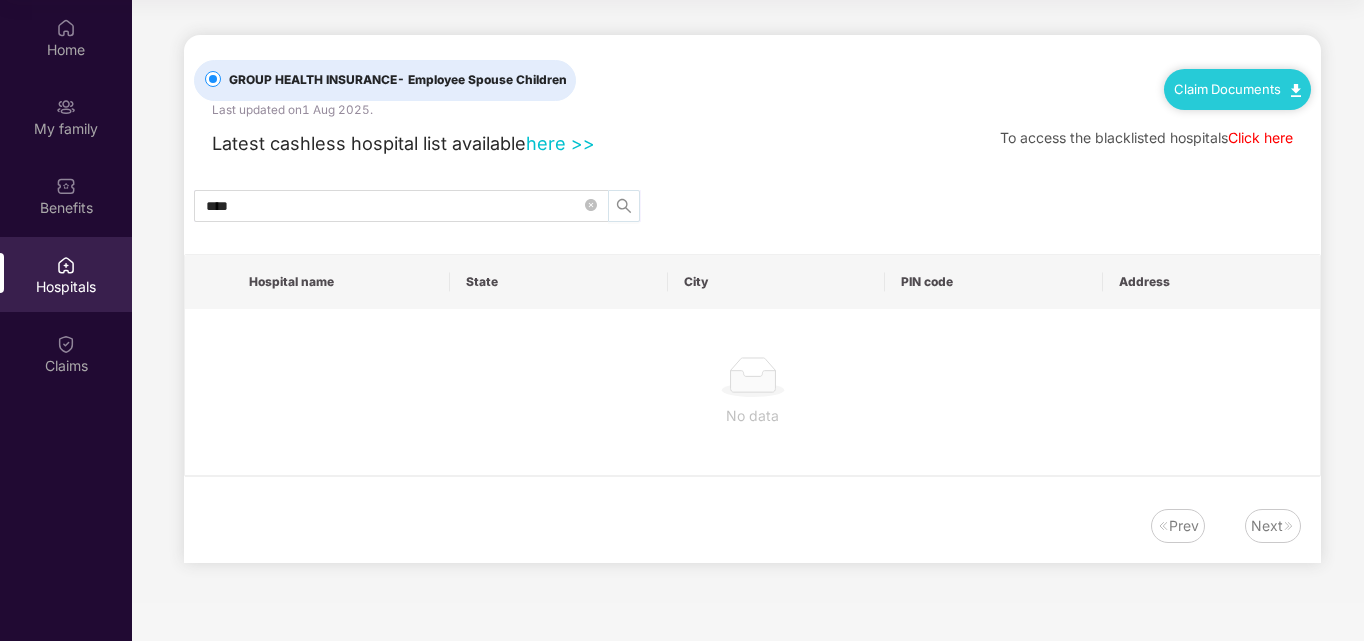 click 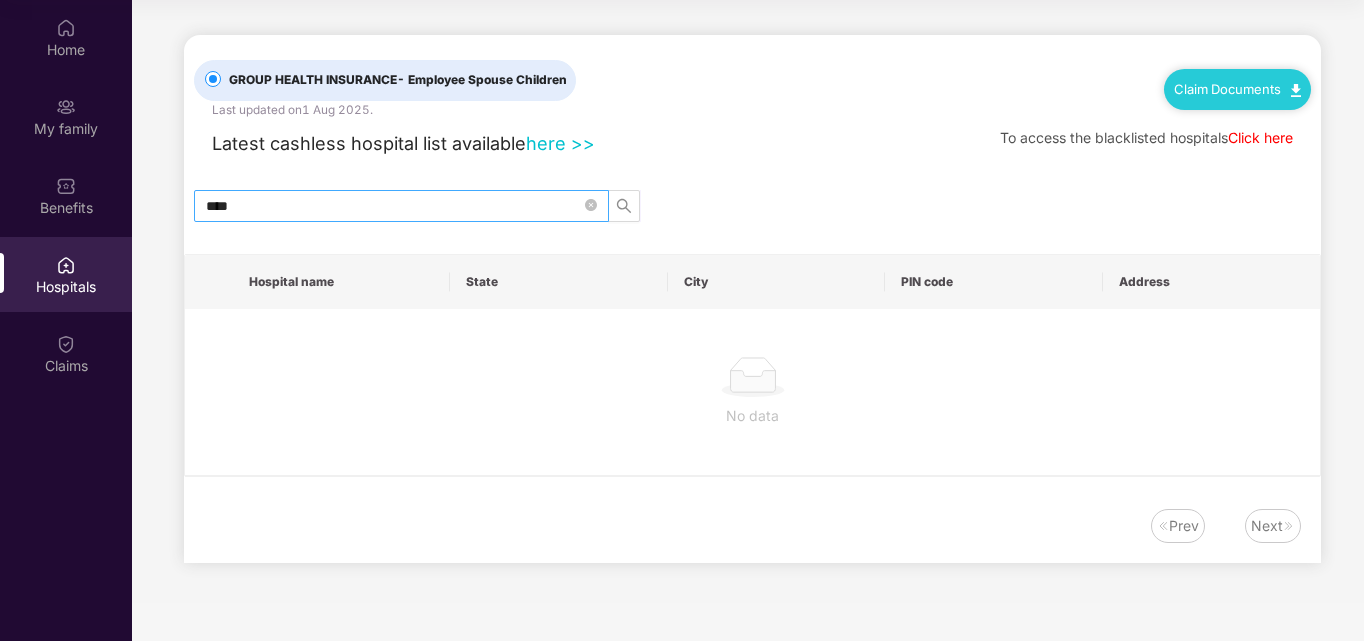 click on "****" at bounding box center (401, 206) 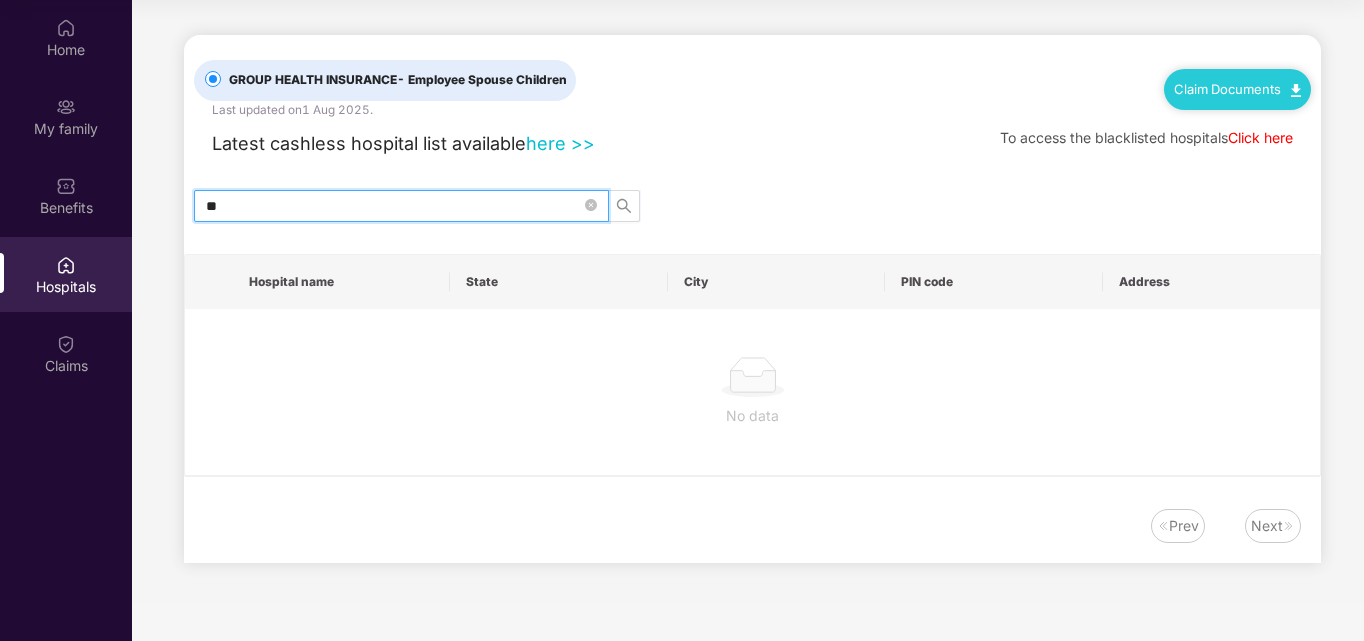 type on "*" 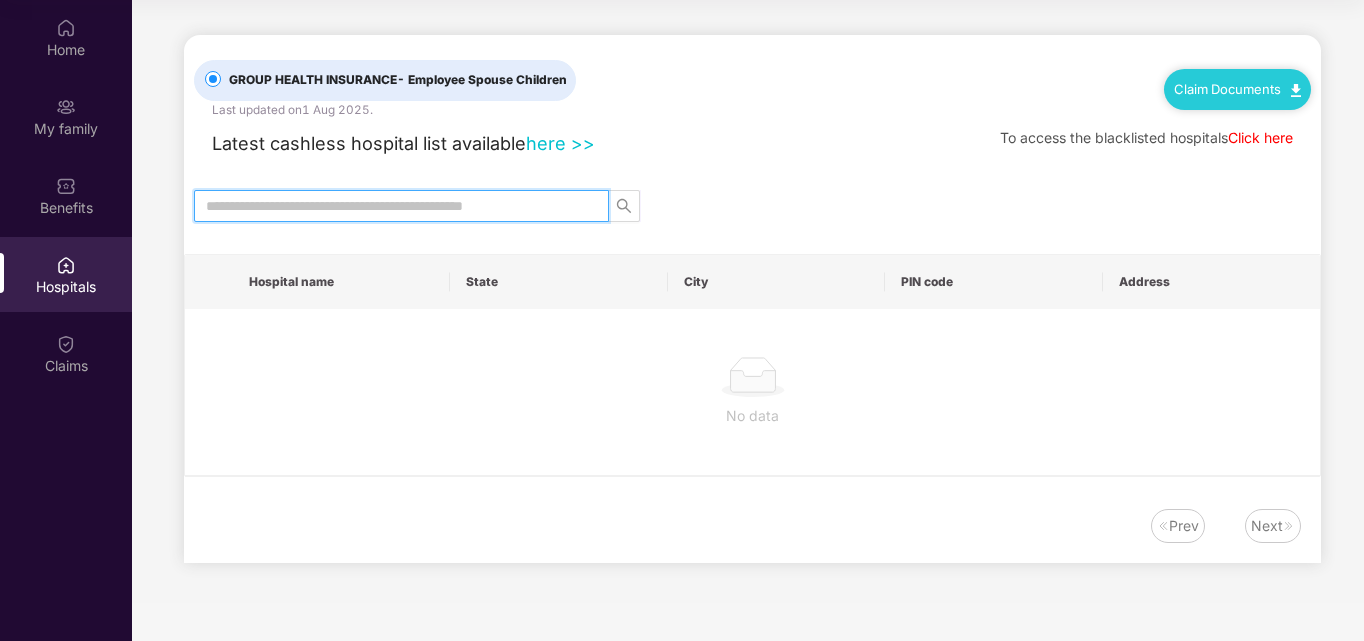 click at bounding box center (393, 206) 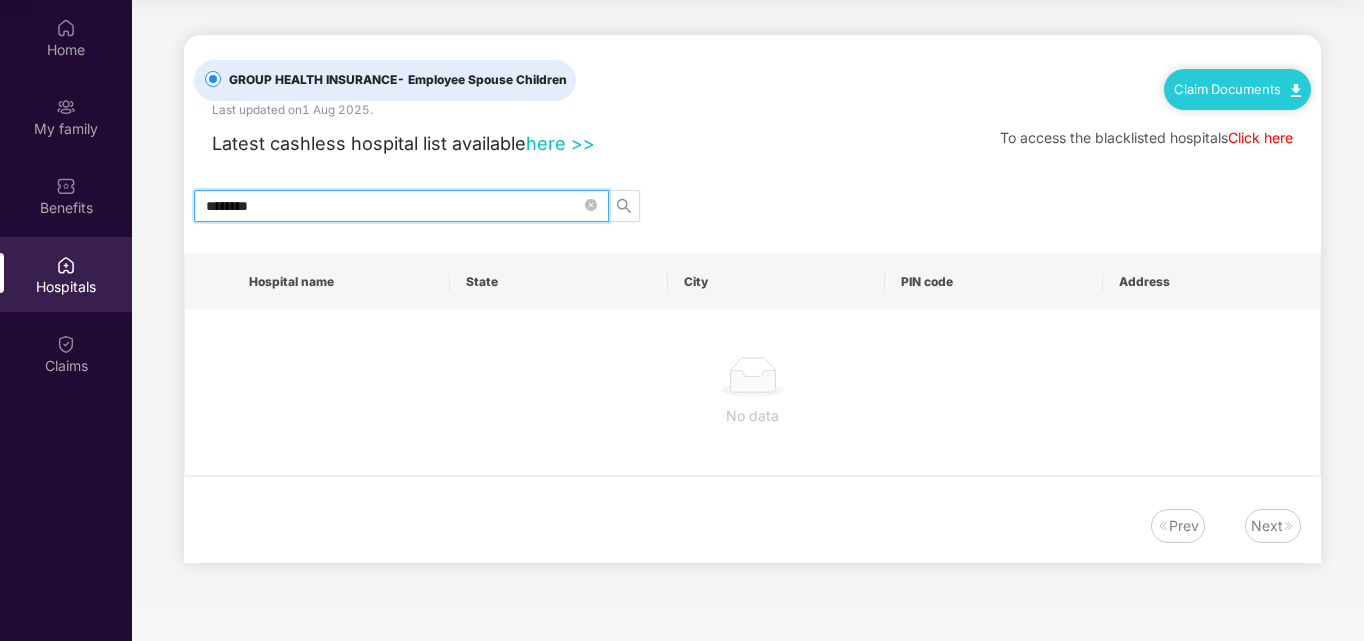 drag, startPoint x: 251, startPoint y: 208, endPoint x: 233, endPoint y: 209, distance: 18.027756 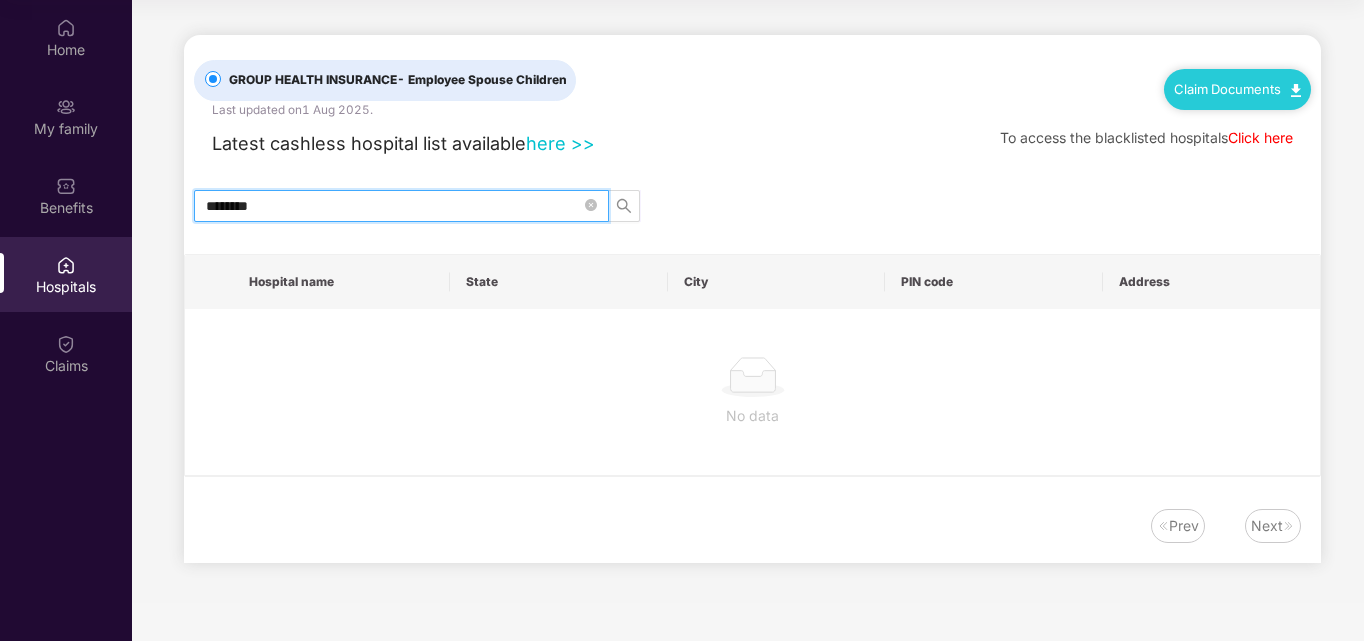 drag, startPoint x: 233, startPoint y: 209, endPoint x: 721, endPoint y: 418, distance: 530.87195 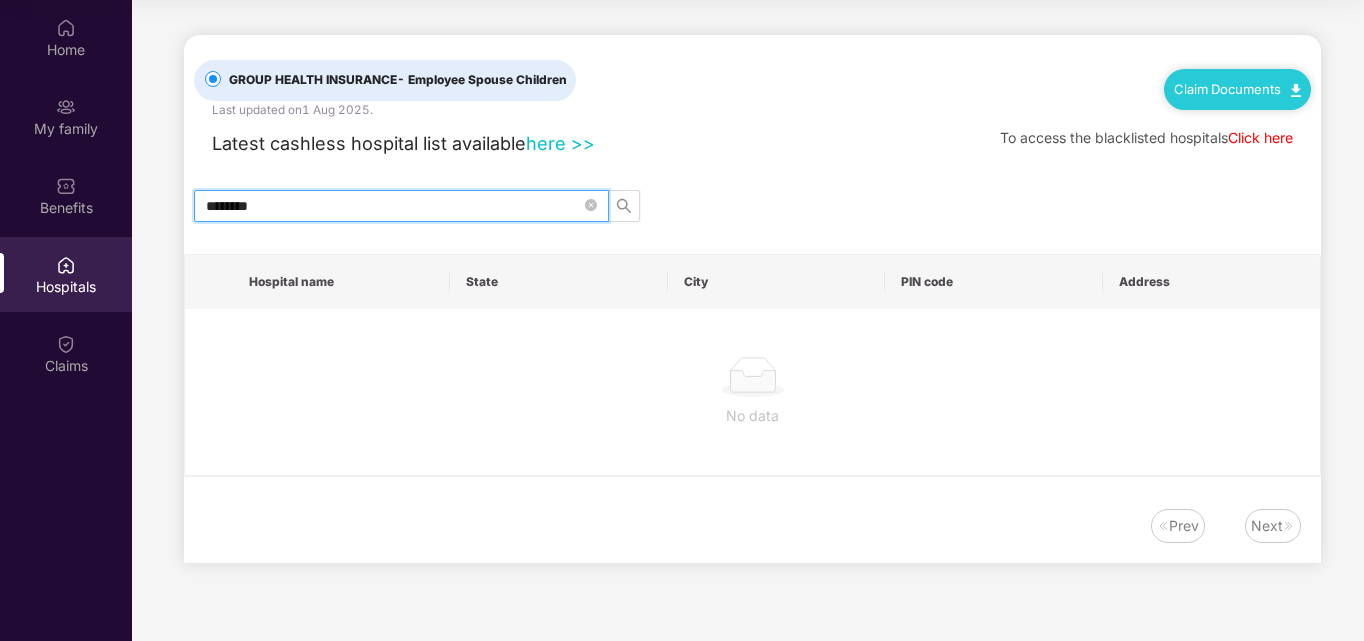 click on "No data" at bounding box center (752, 416) 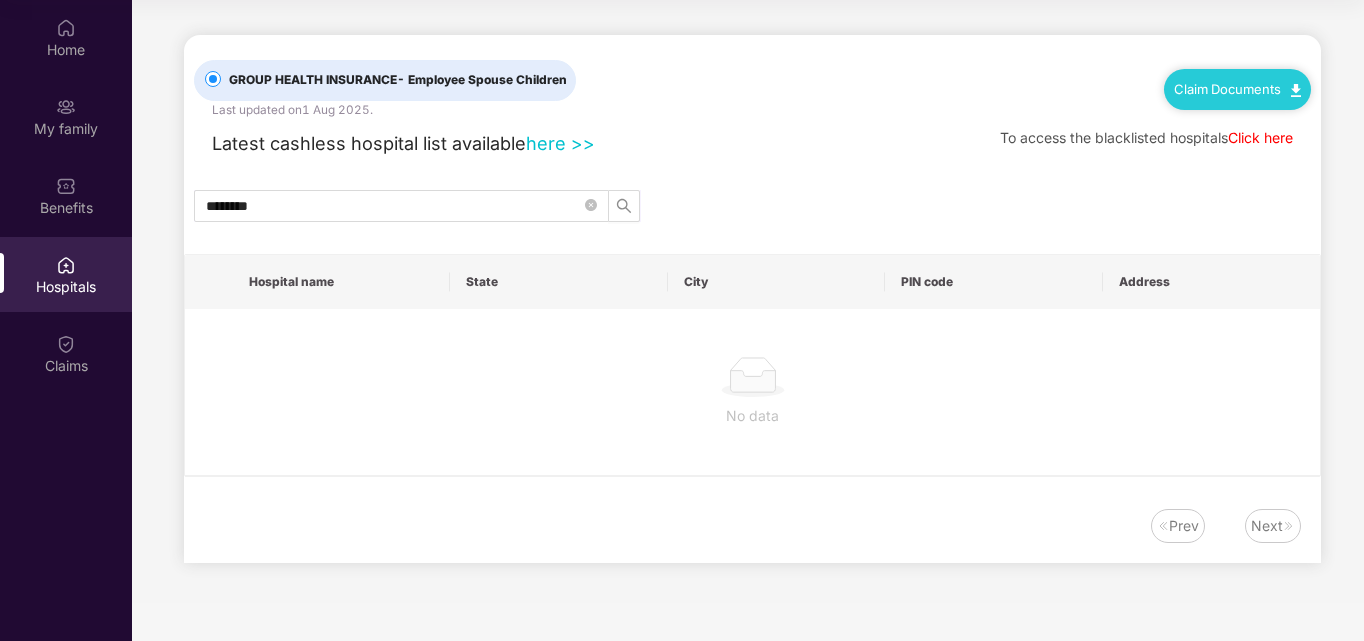 click on "No data" at bounding box center [752, 392] 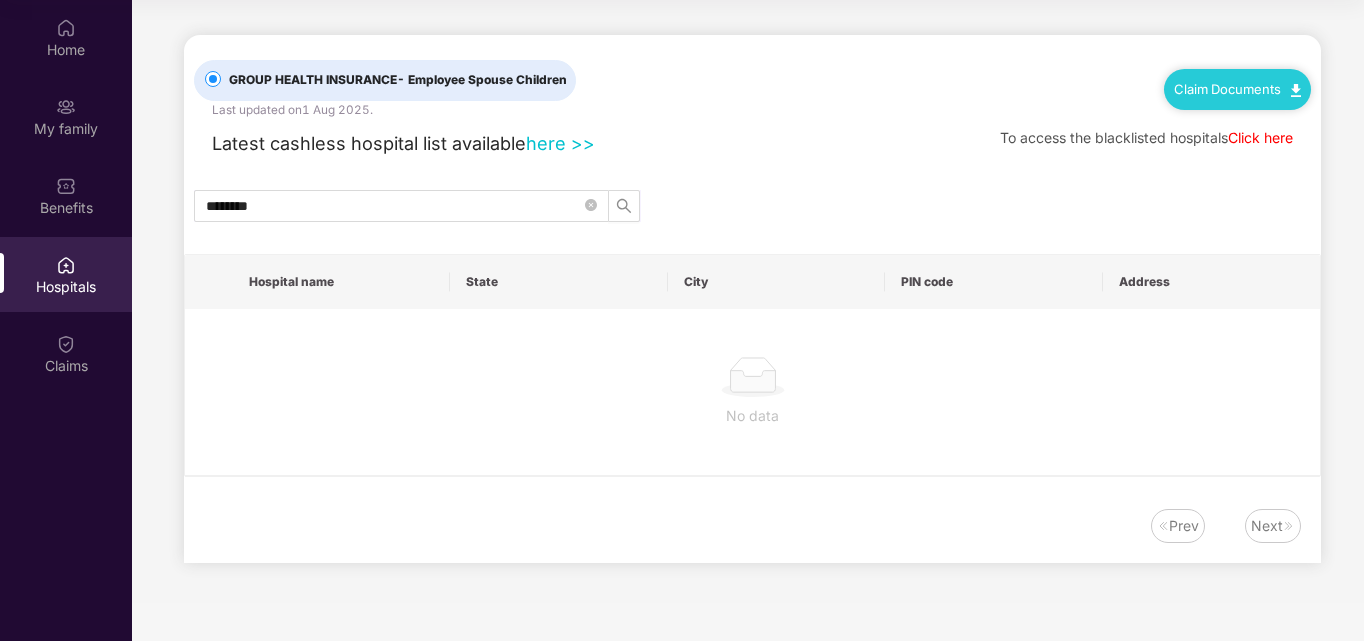 click on "Hospital name" at bounding box center [341, 282] 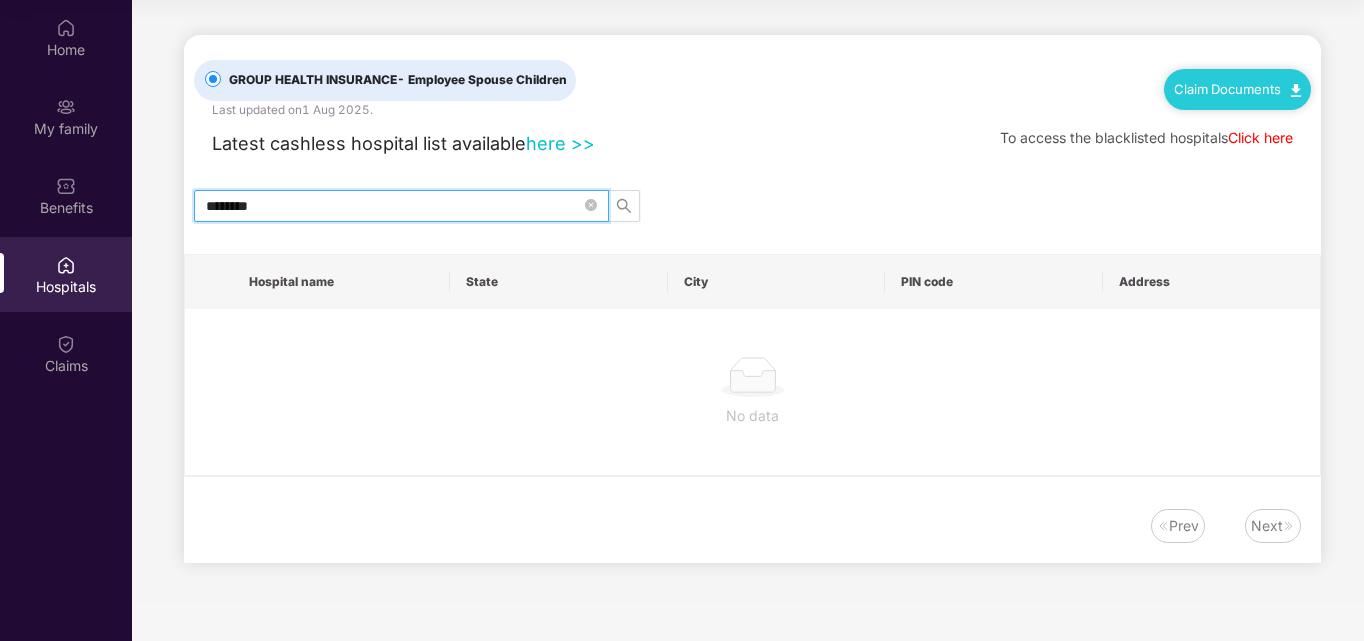 click on "********" at bounding box center (393, 206) 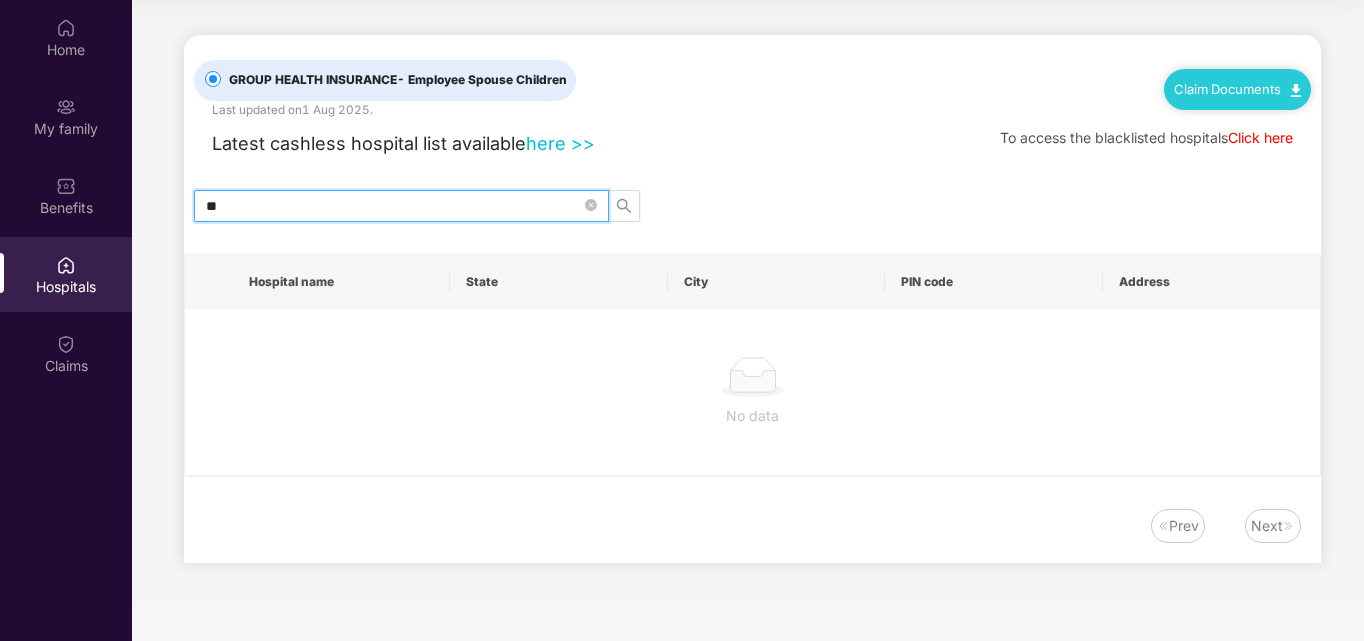 type on "*" 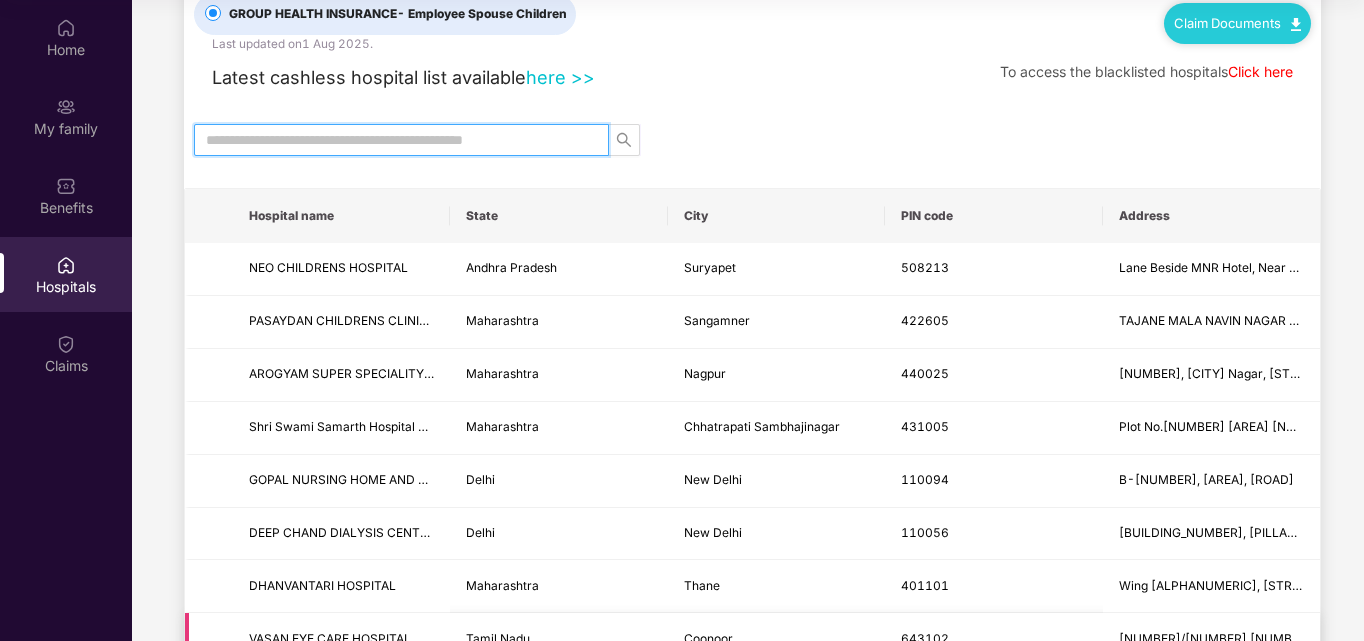 scroll, scrollTop: 0, scrollLeft: 0, axis: both 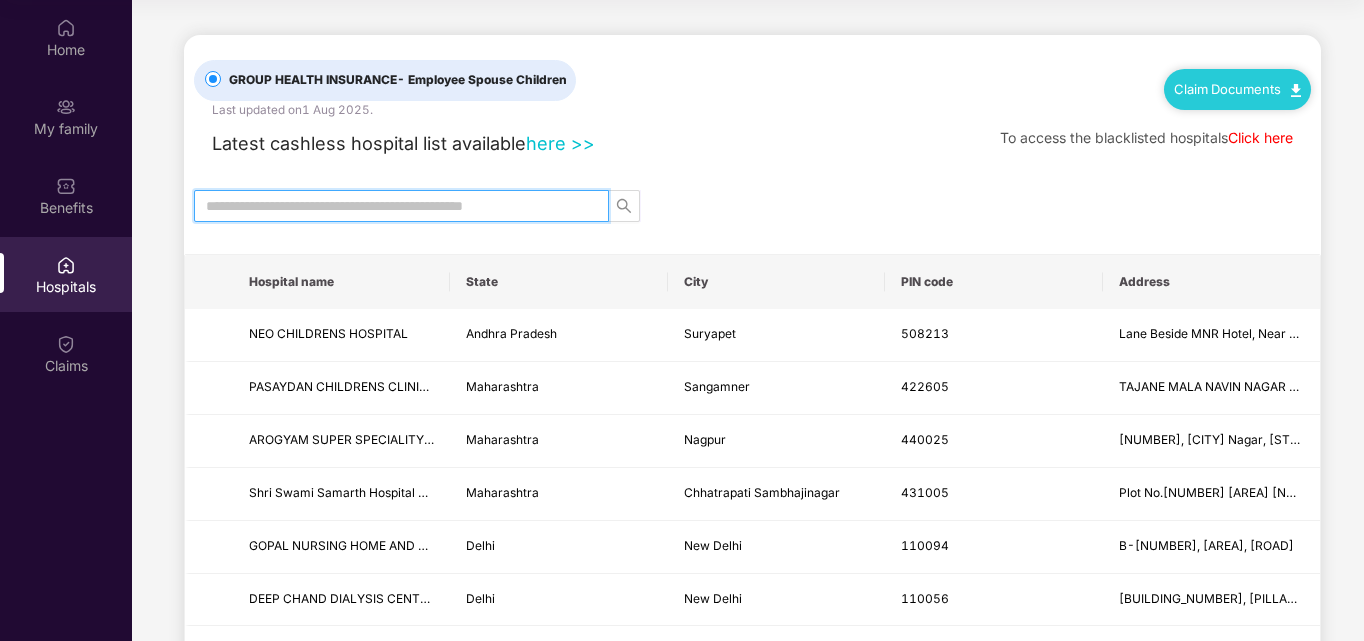 click on "here >>" at bounding box center [560, 143] 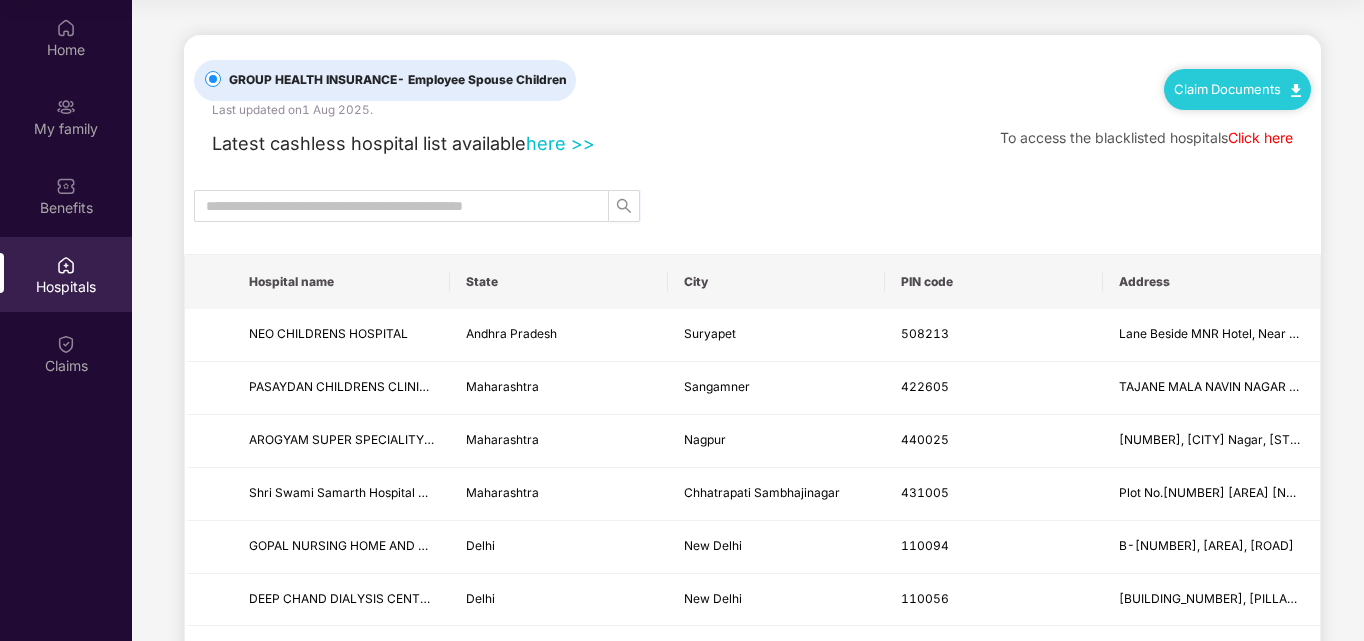 click on "Click here" at bounding box center [1260, 137] 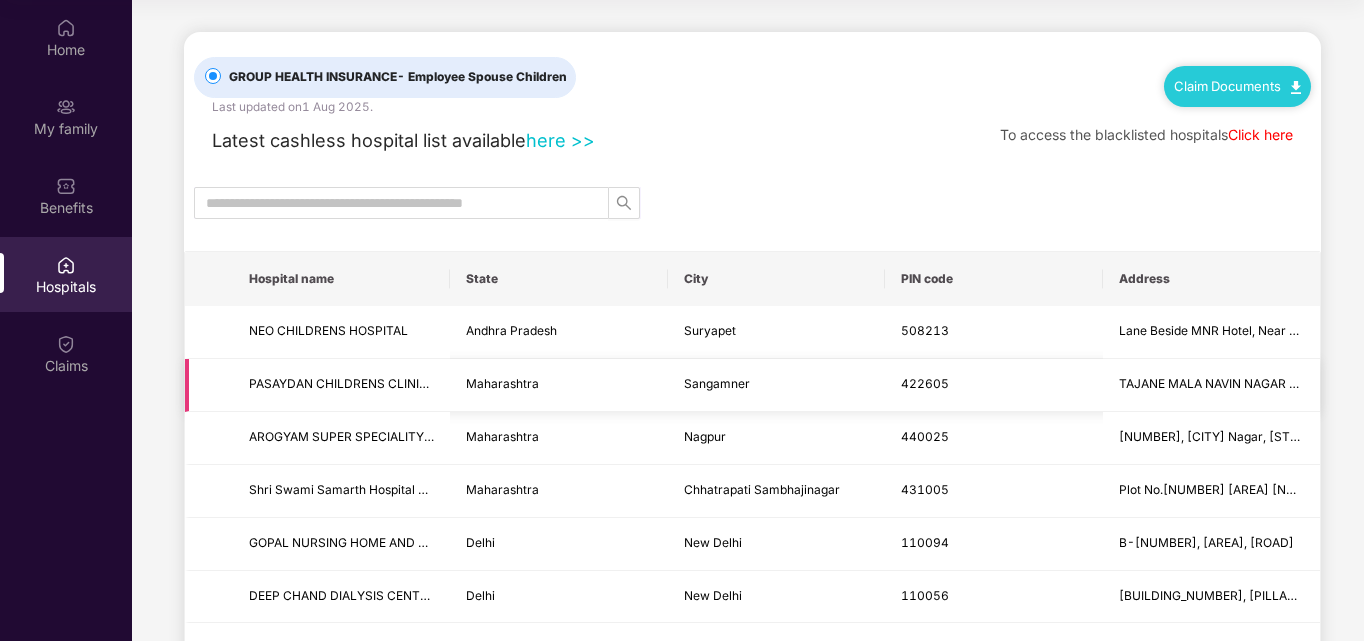 scroll, scrollTop: 0, scrollLeft: 0, axis: both 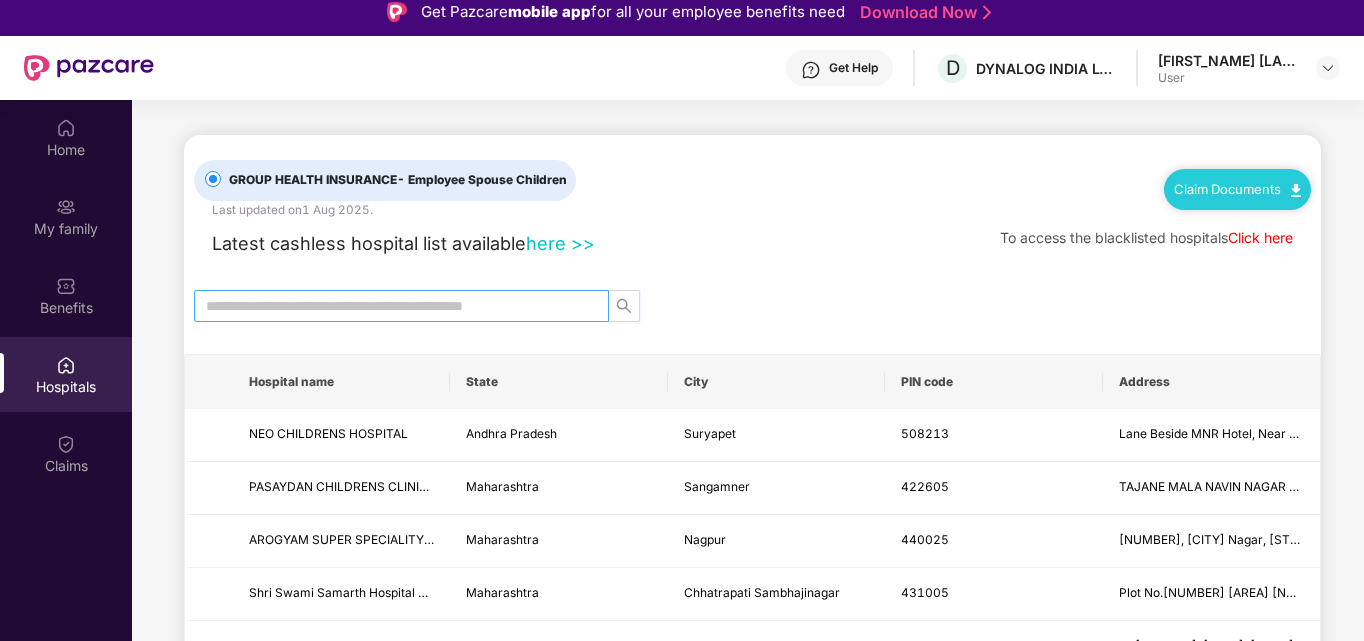 click at bounding box center [393, 306] 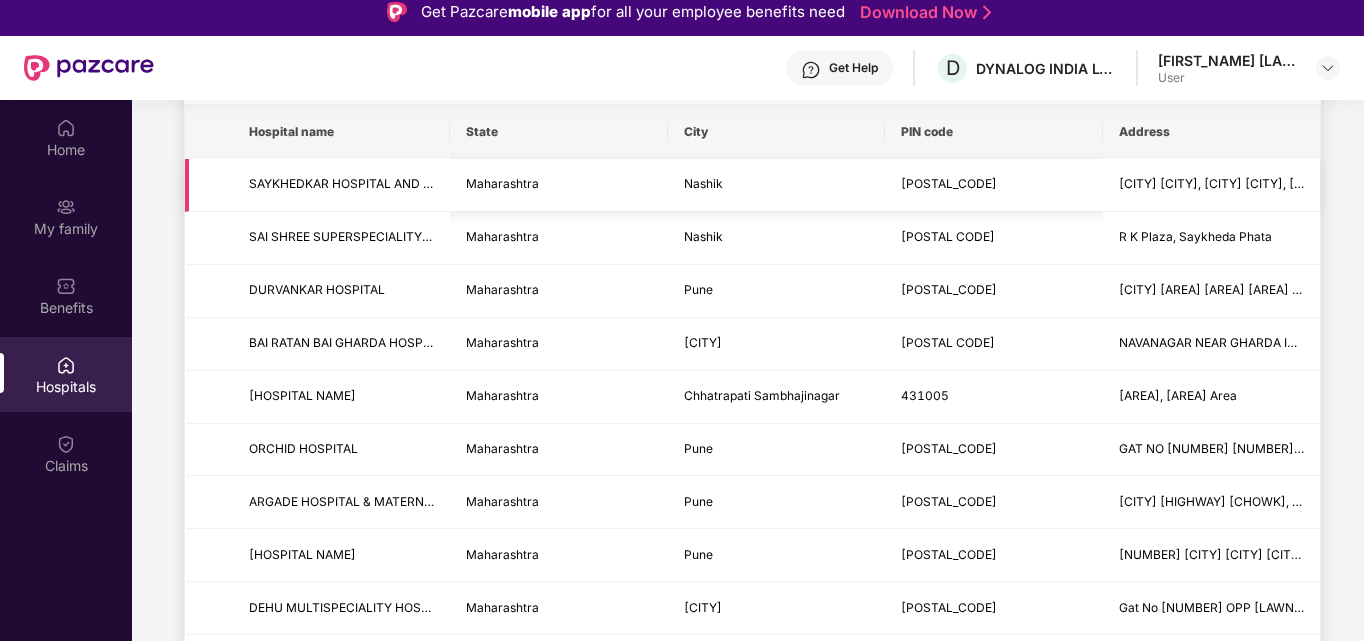 scroll, scrollTop: 0, scrollLeft: 0, axis: both 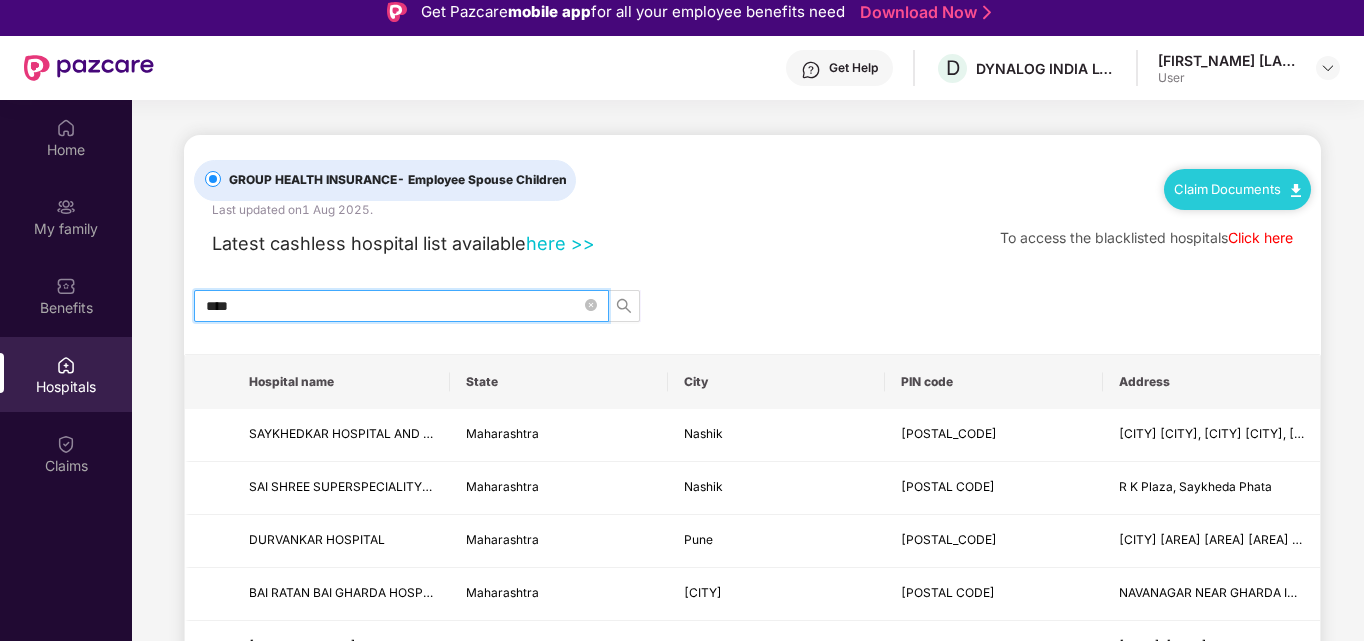 click on "****" at bounding box center [393, 306] 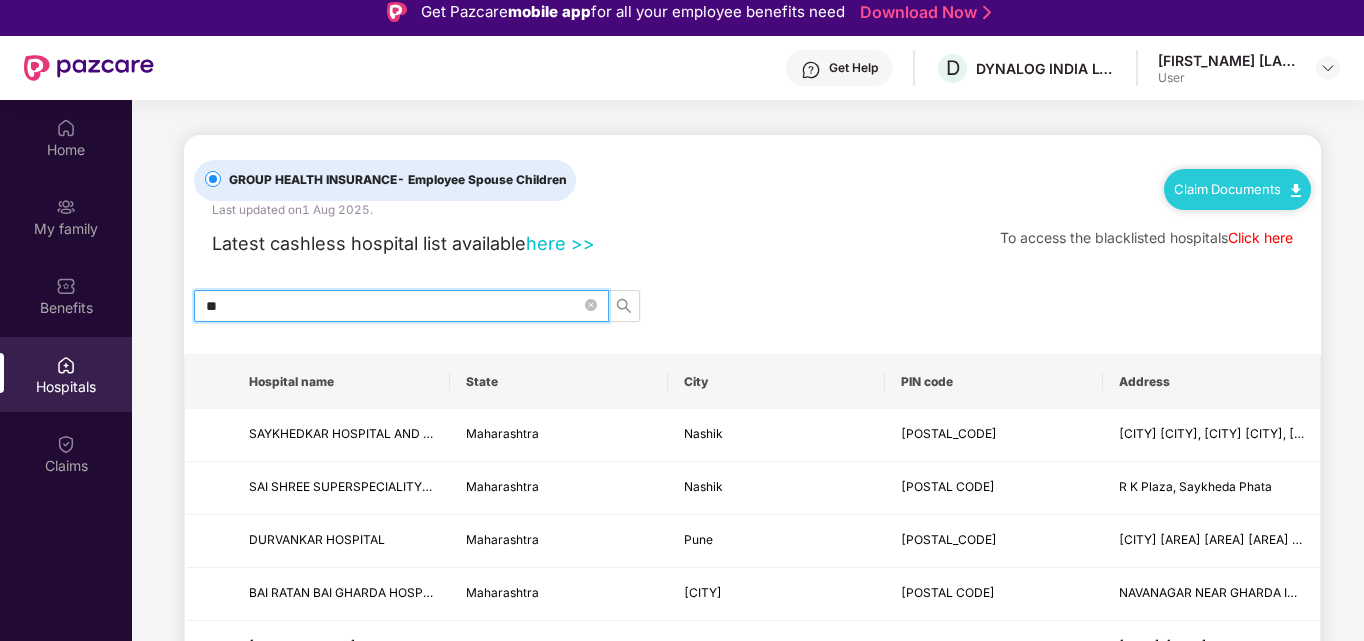 type on "*" 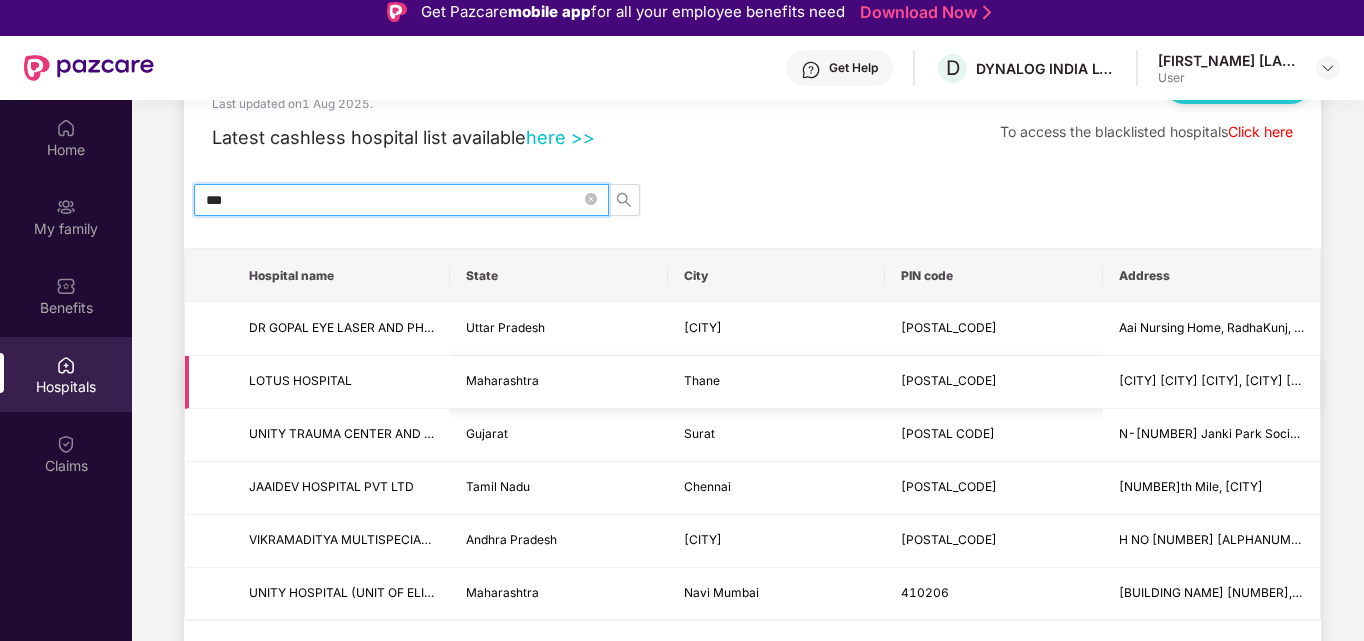 scroll, scrollTop: 112, scrollLeft: 0, axis: vertical 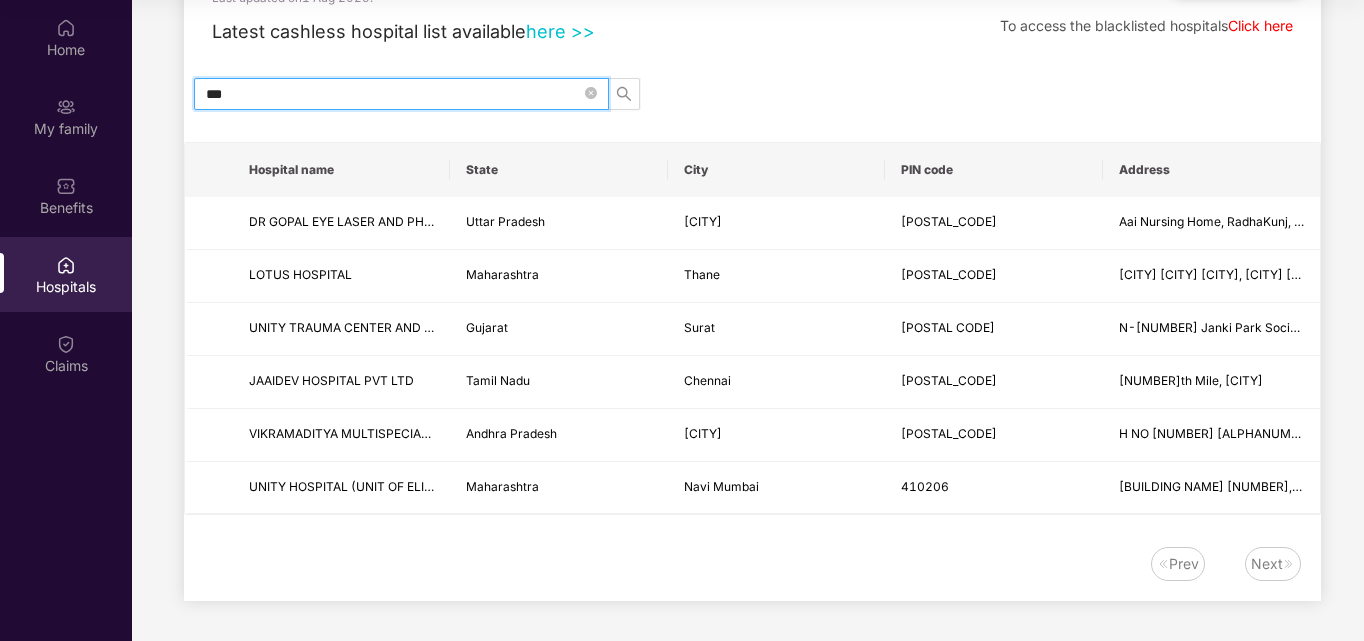 click on "***" at bounding box center [393, 94] 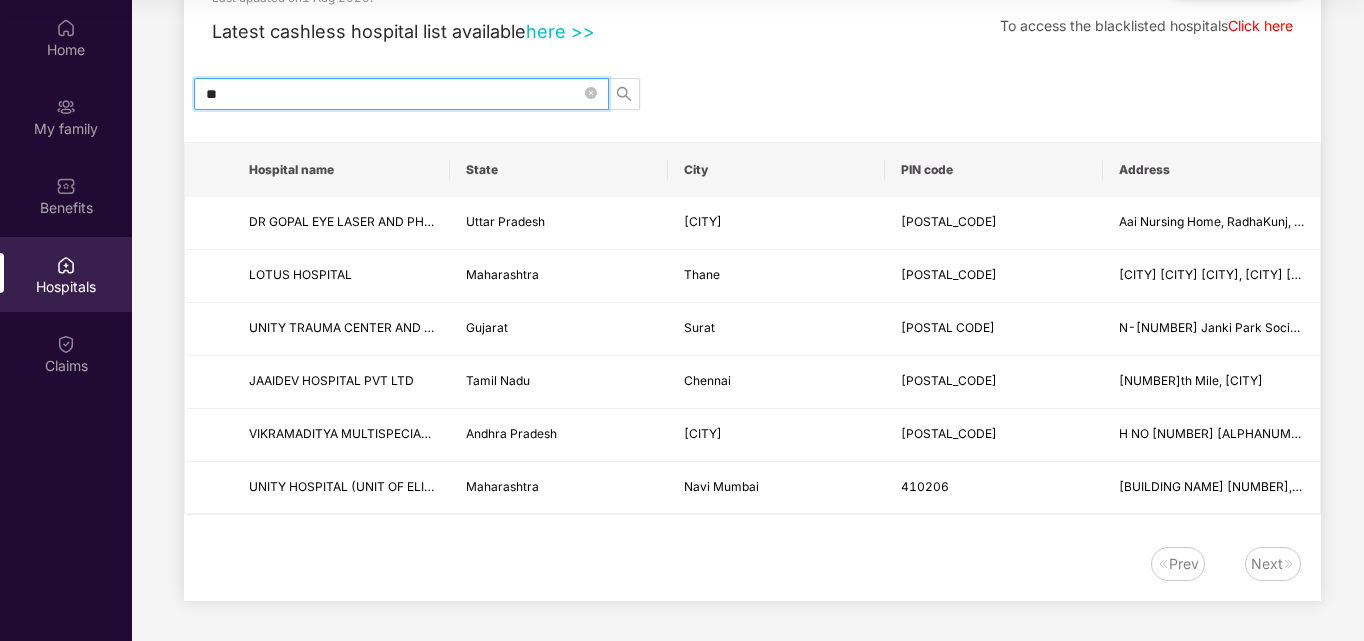 type on "*" 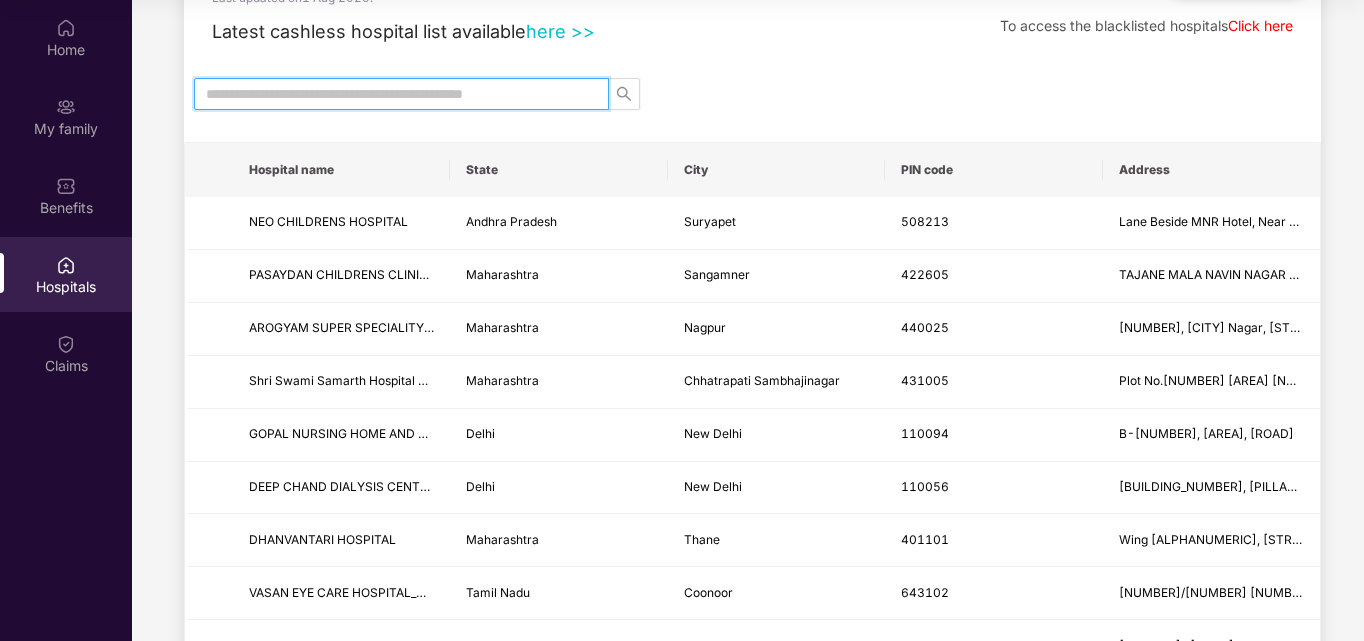 click at bounding box center [393, 94] 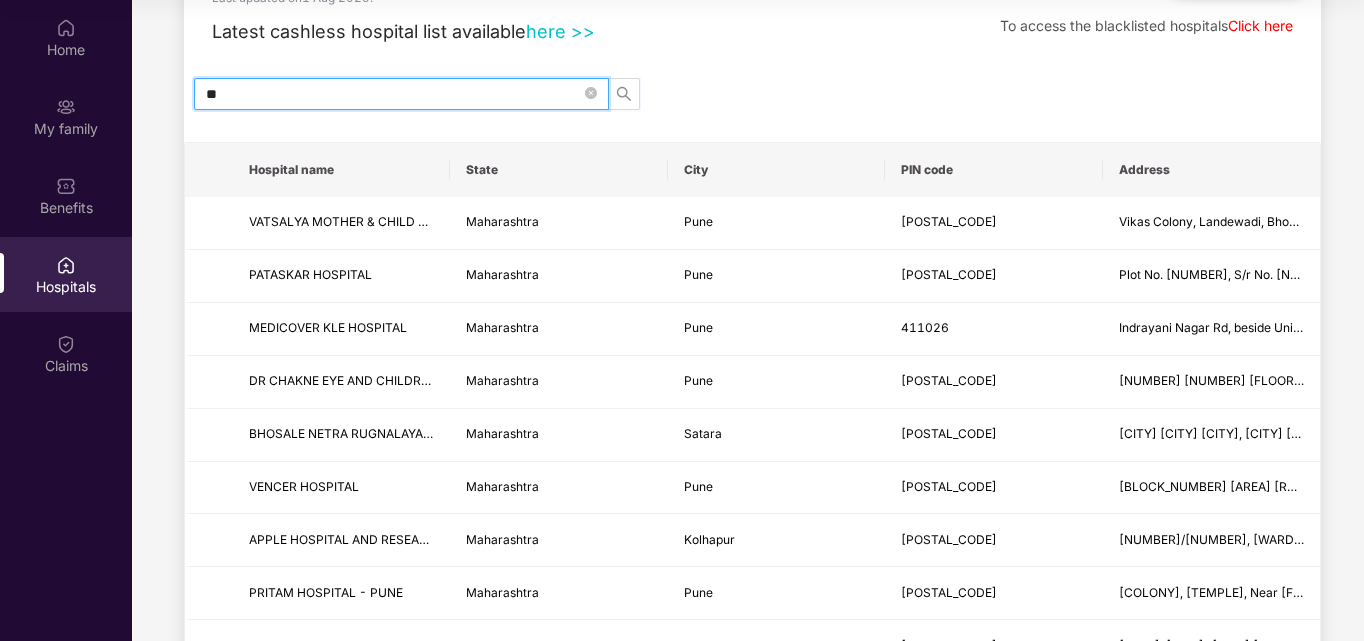 type on "*" 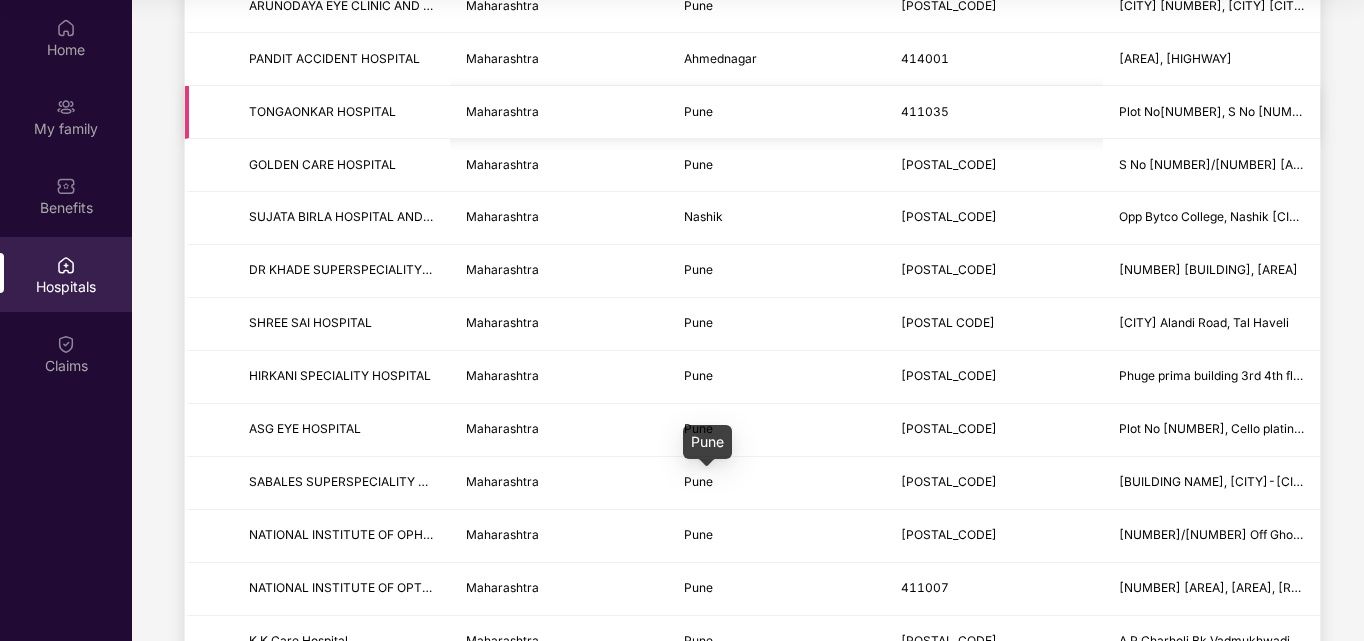 scroll, scrollTop: 1112, scrollLeft: 0, axis: vertical 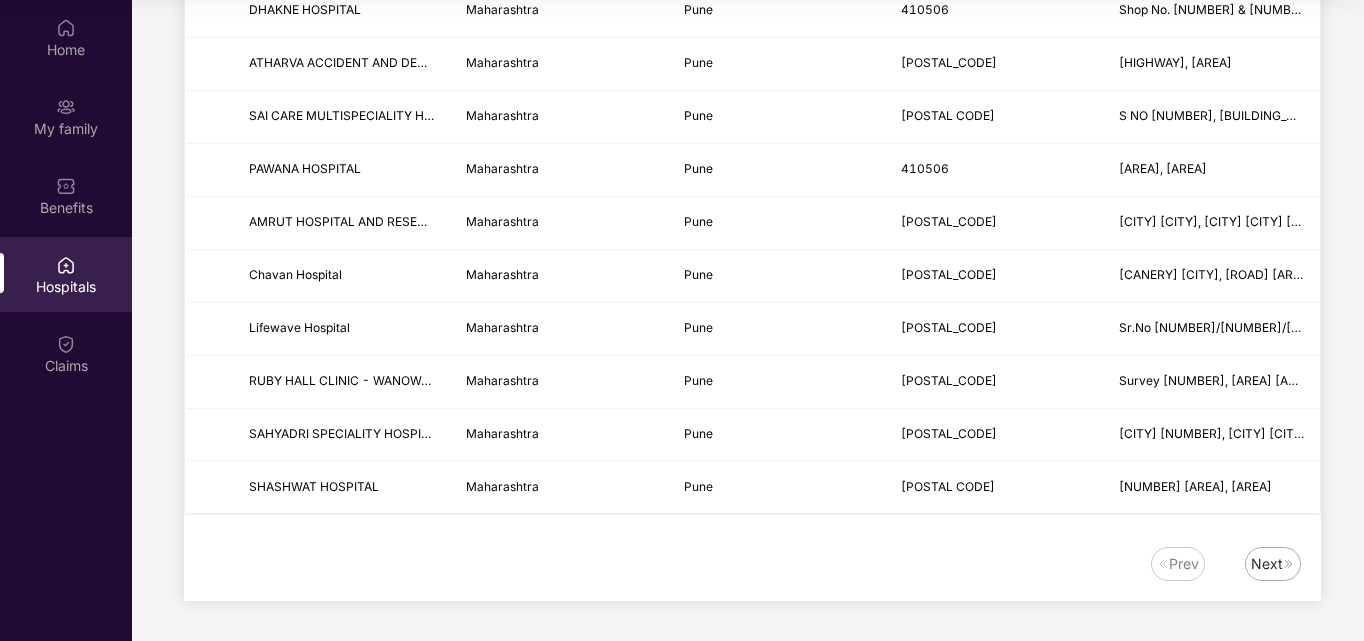click on "Next" at bounding box center (1267, 564) 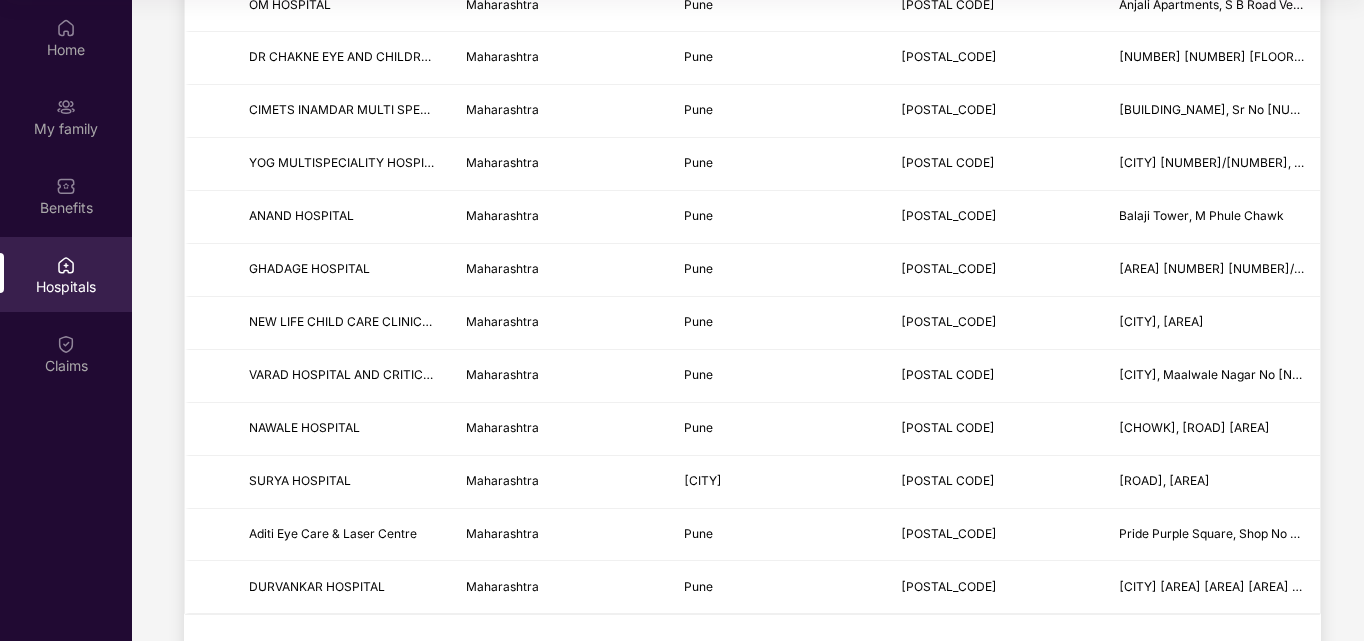 scroll, scrollTop: 2442, scrollLeft: 0, axis: vertical 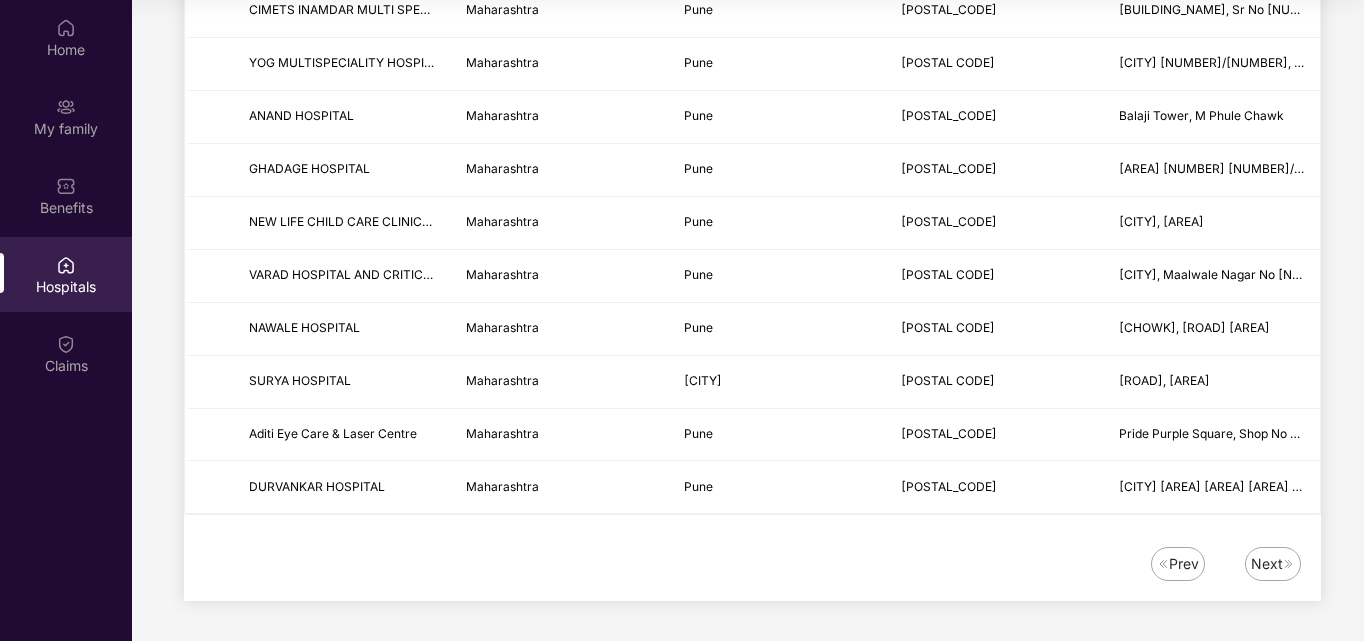 click at bounding box center [1289, 564] 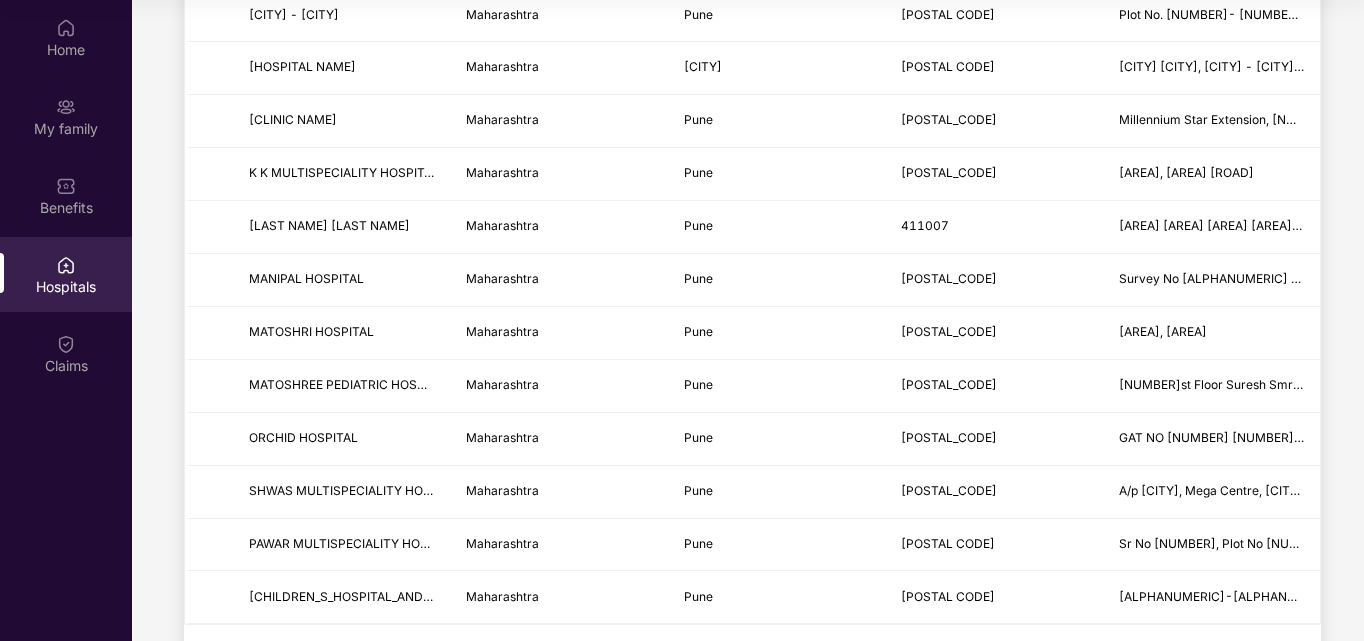 scroll, scrollTop: 2442, scrollLeft: 0, axis: vertical 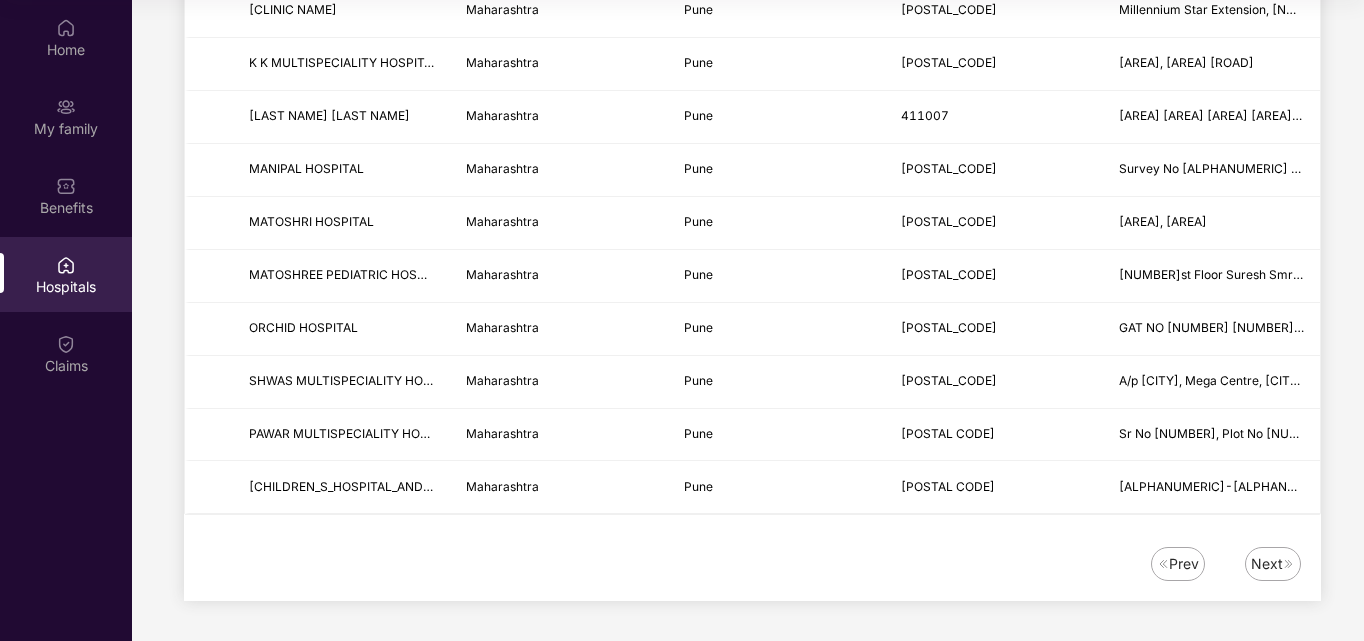 click on "Next" at bounding box center [1267, 564] 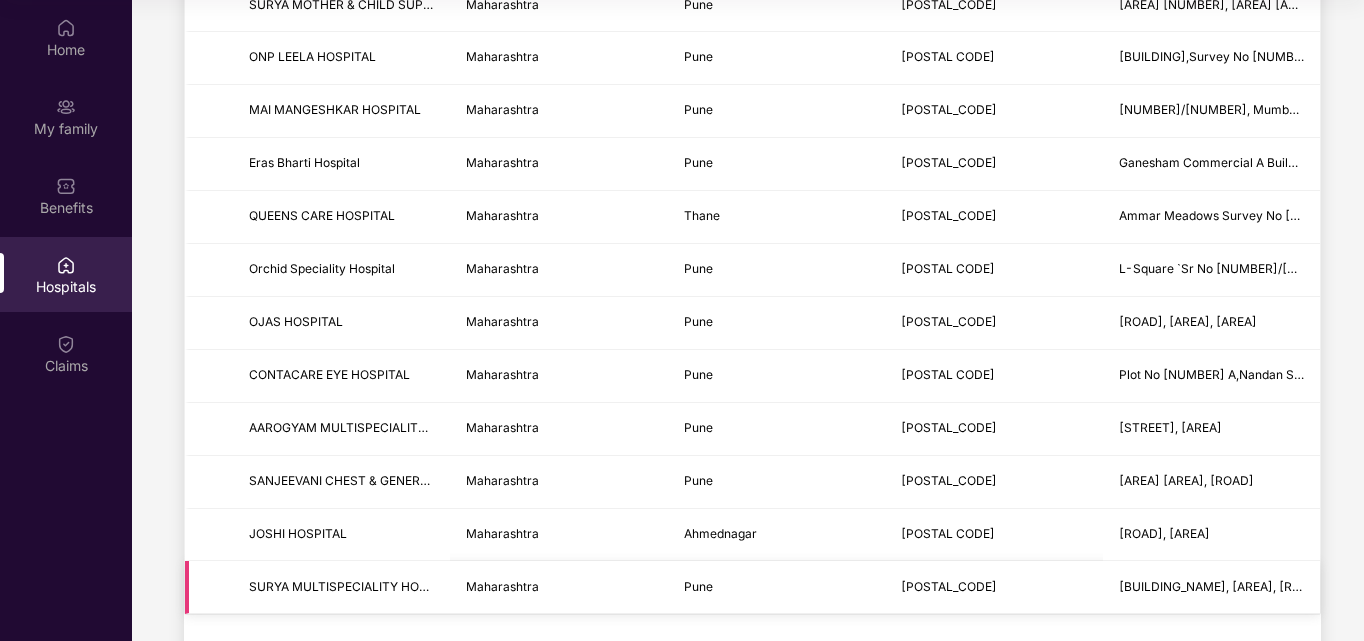 scroll, scrollTop: 2442, scrollLeft: 0, axis: vertical 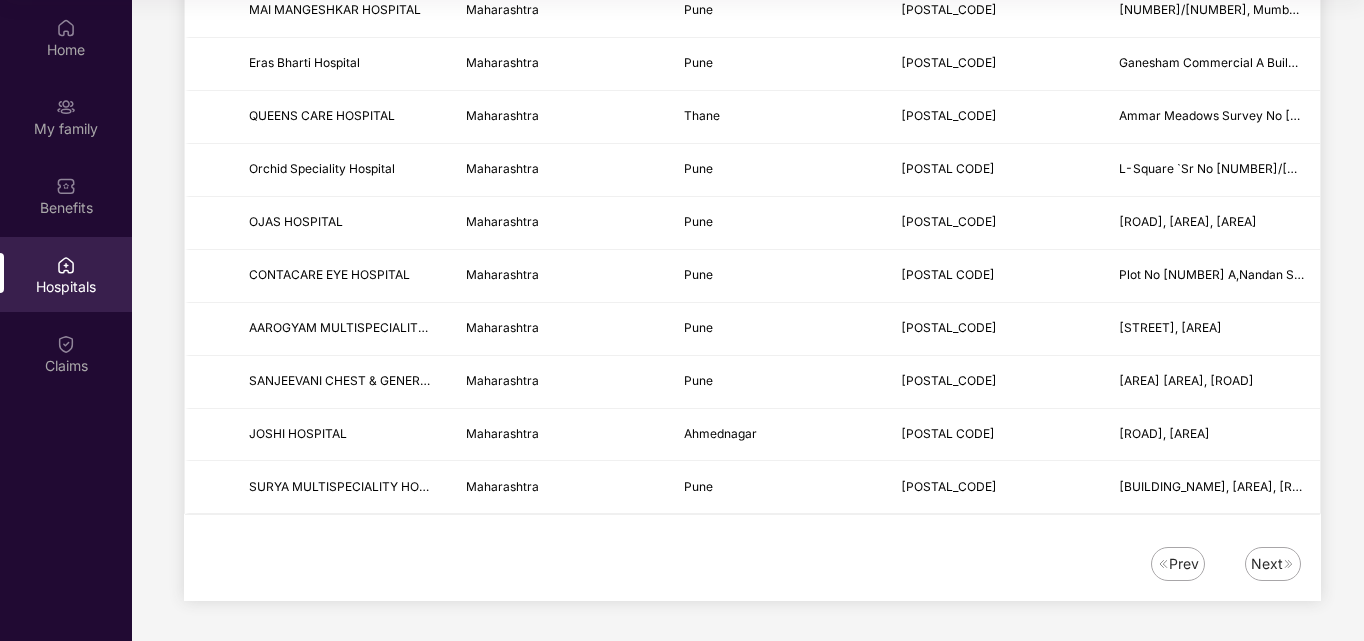 click on "Next" at bounding box center (1267, 564) 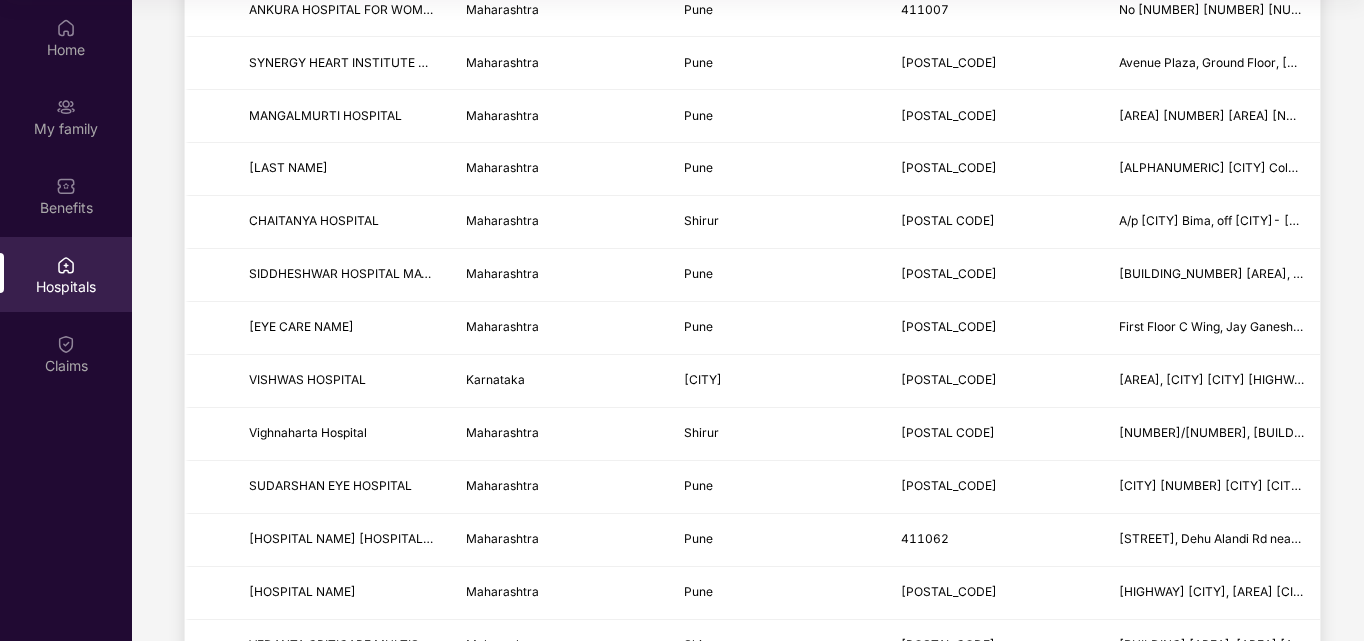 scroll, scrollTop: 2442, scrollLeft: 0, axis: vertical 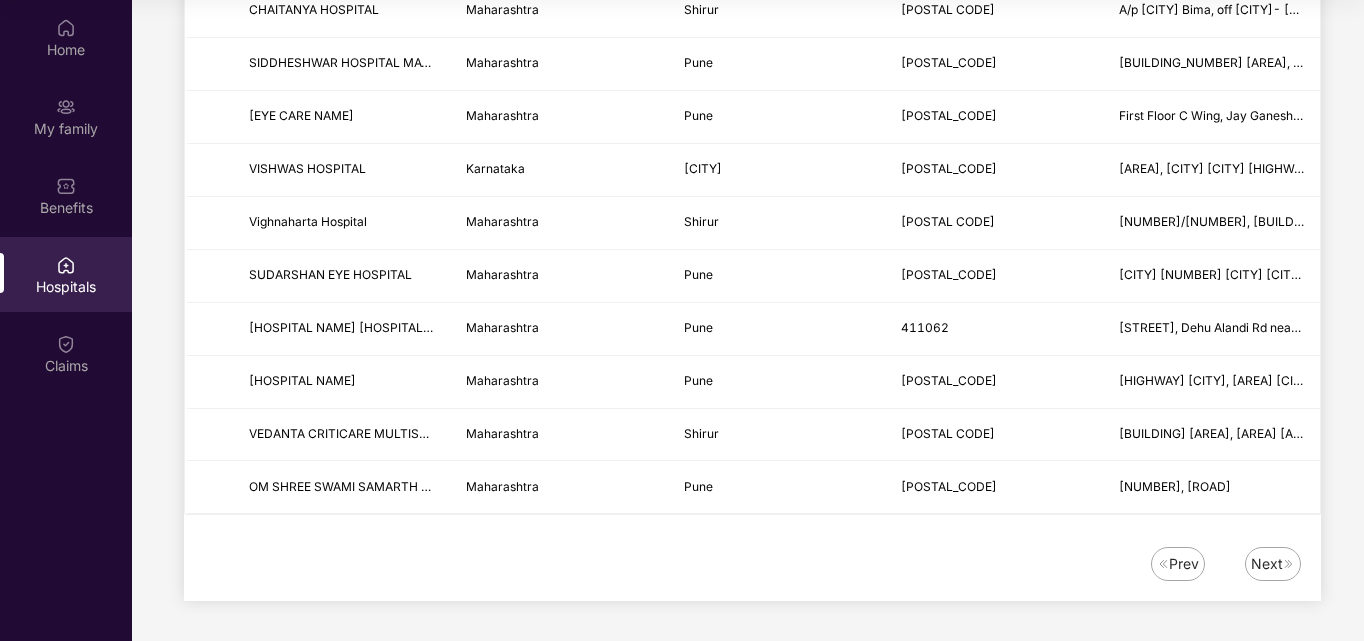 click on "Next" at bounding box center (1267, 564) 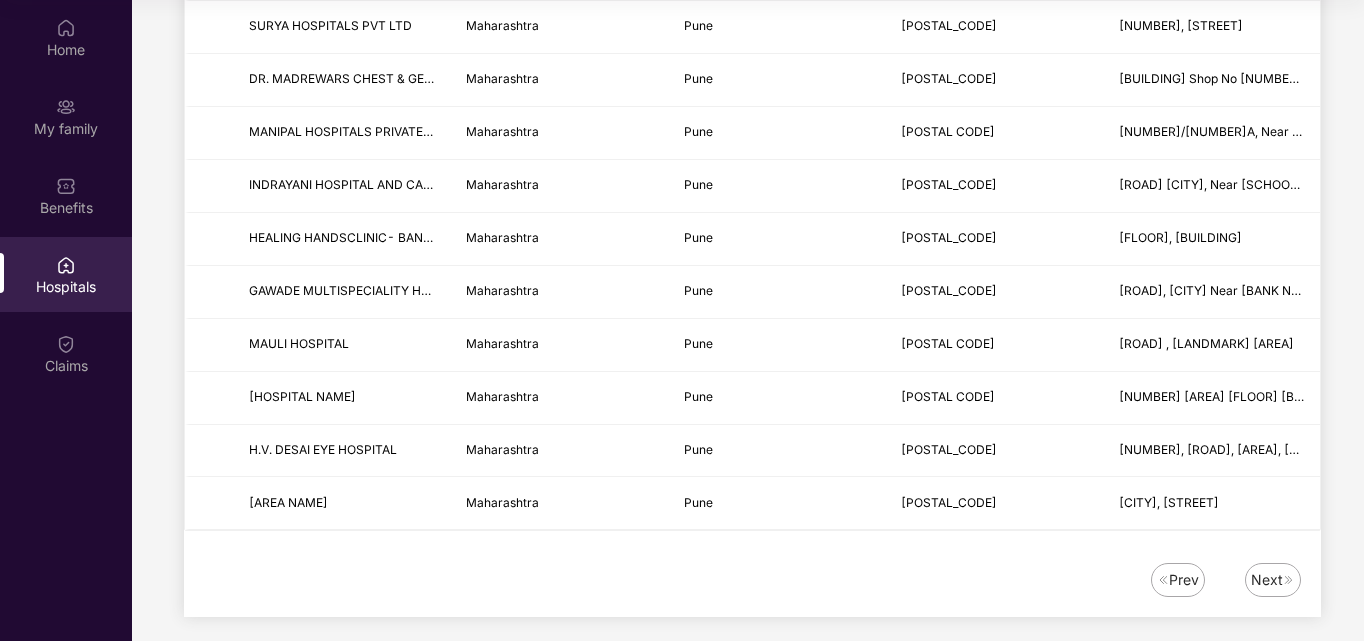 scroll, scrollTop: 2442, scrollLeft: 0, axis: vertical 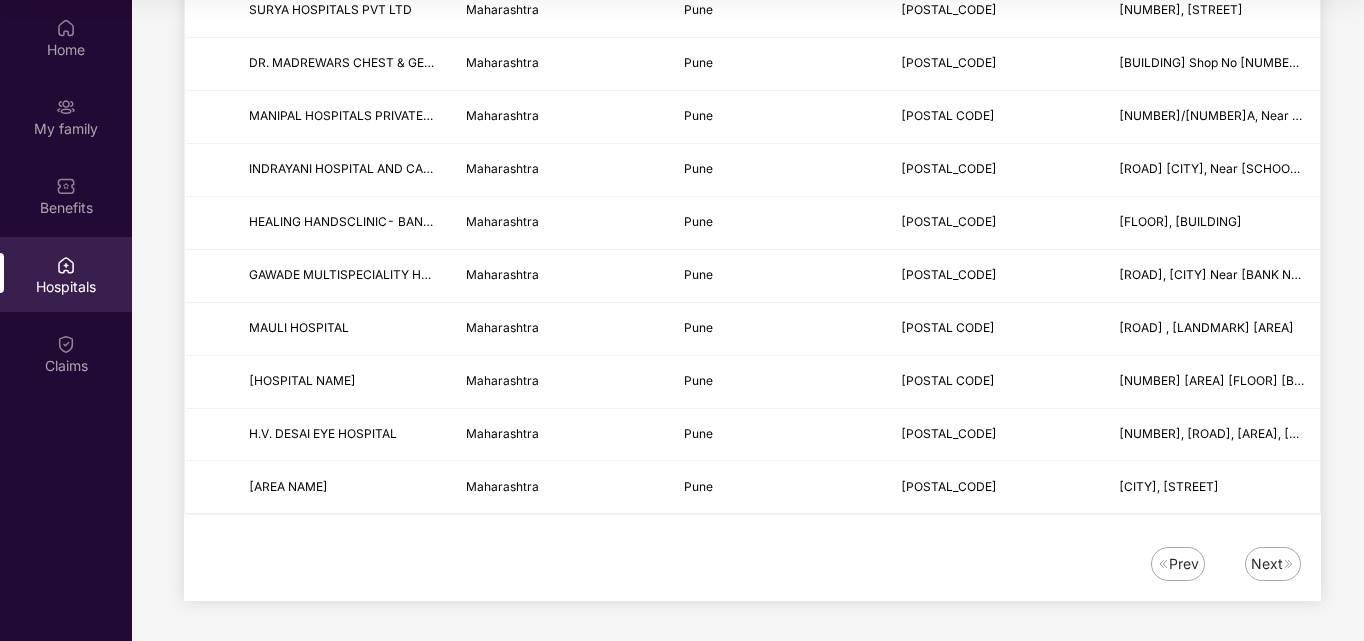 click at bounding box center (1289, 564) 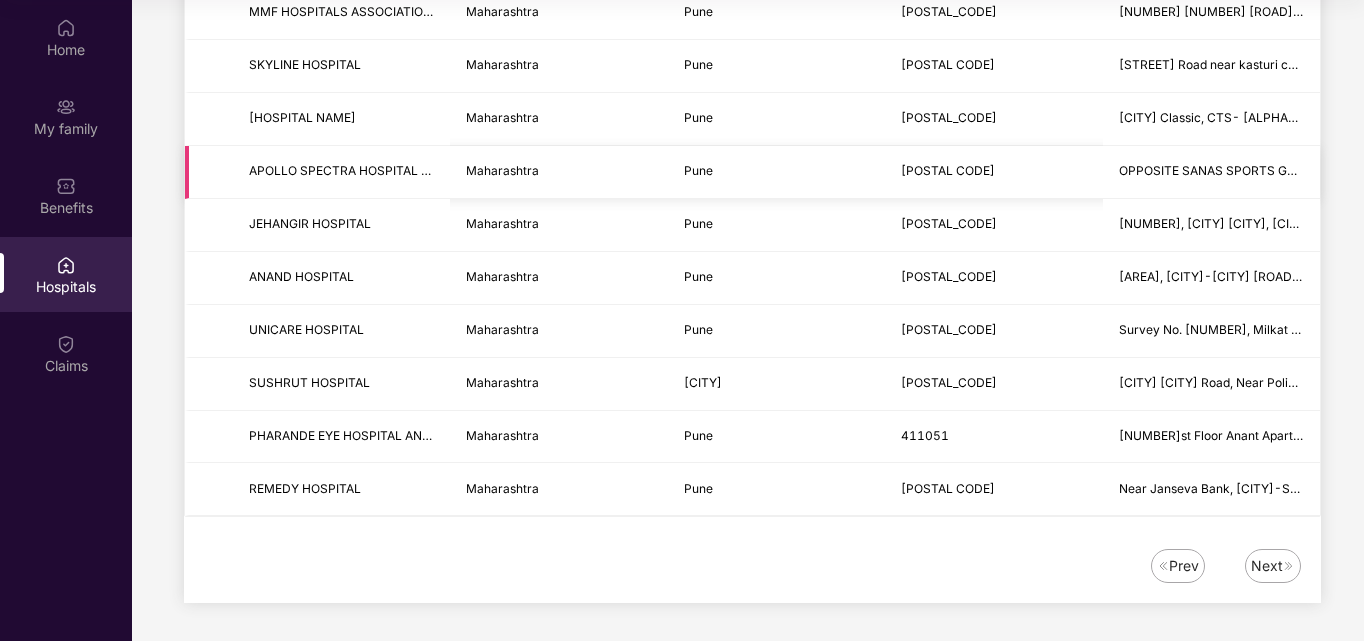 scroll, scrollTop: 2442, scrollLeft: 0, axis: vertical 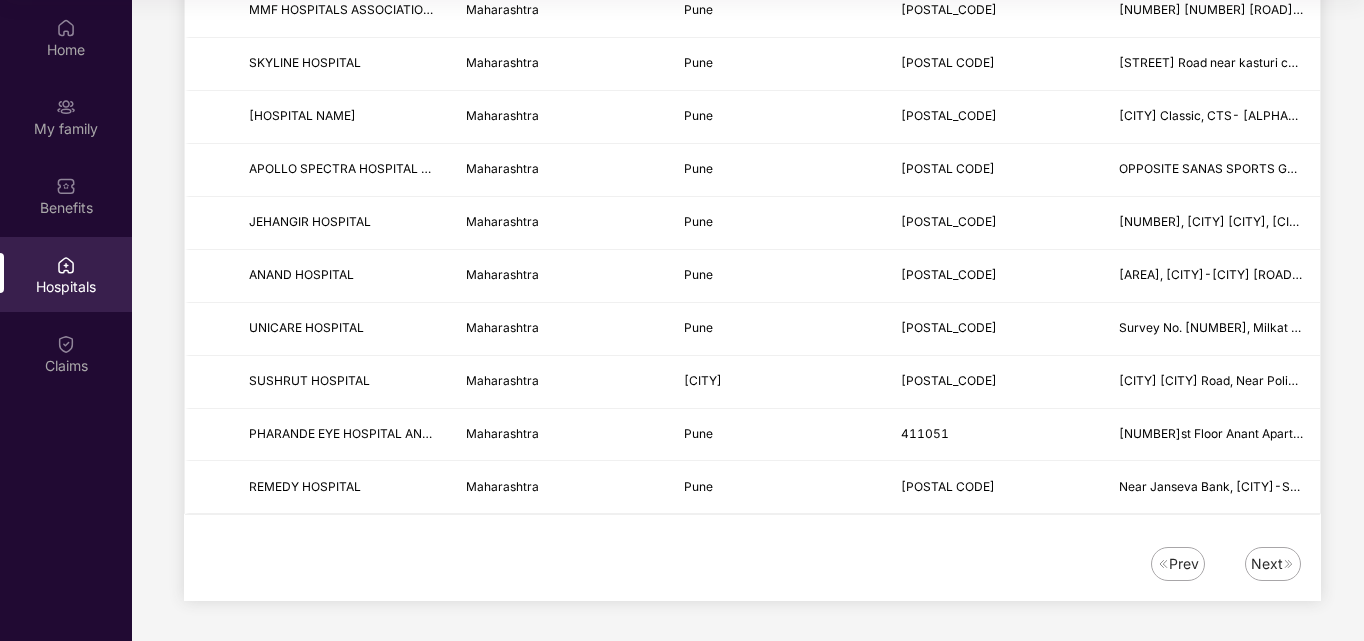 click on "Next" at bounding box center [1267, 564] 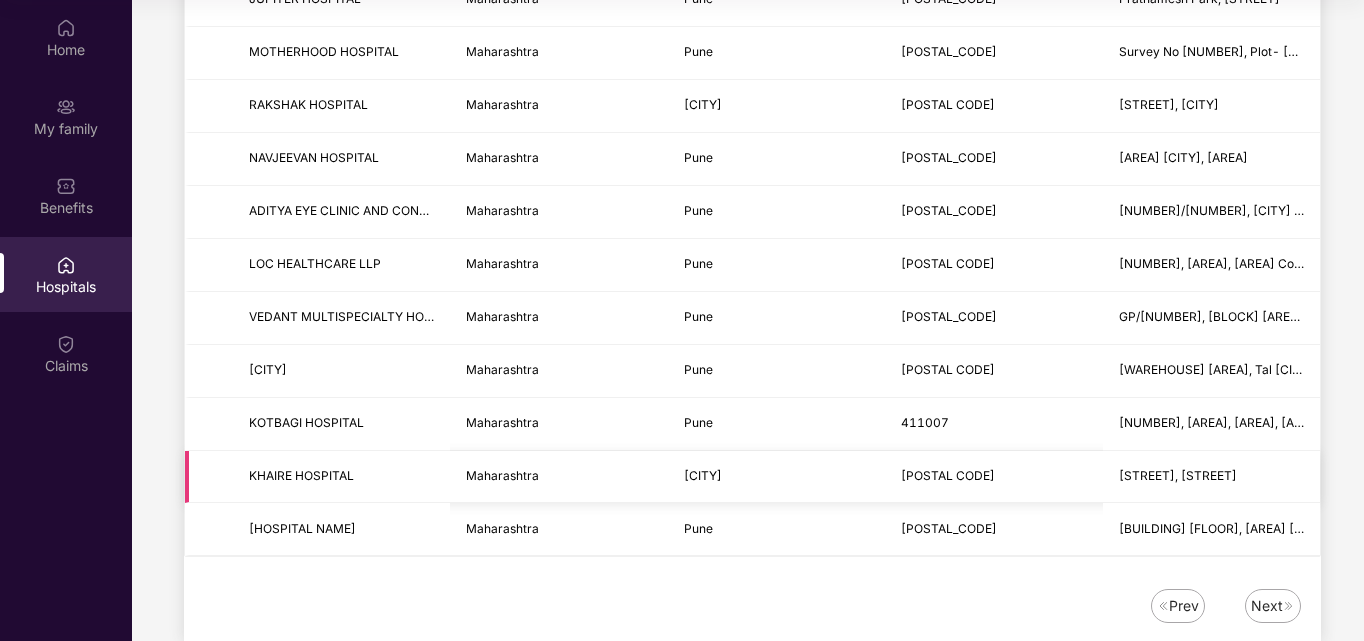 scroll, scrollTop: 2442, scrollLeft: 0, axis: vertical 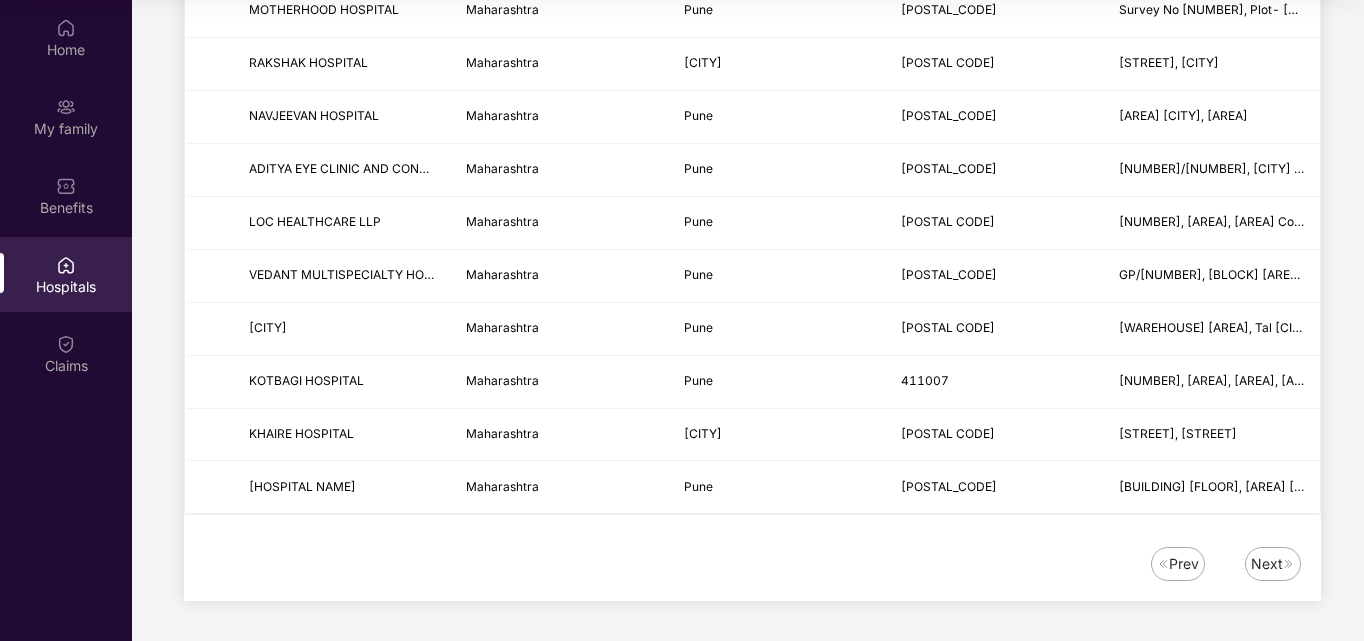 click at bounding box center [1289, 564] 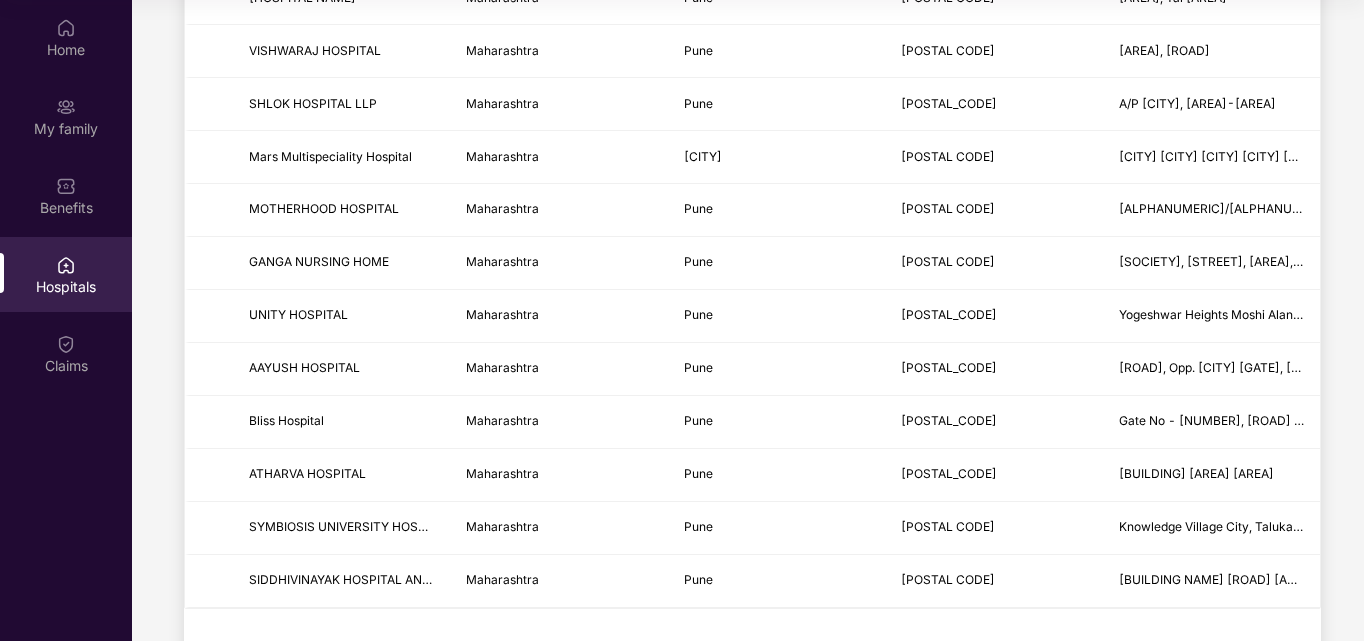 scroll, scrollTop: 1172, scrollLeft: 0, axis: vertical 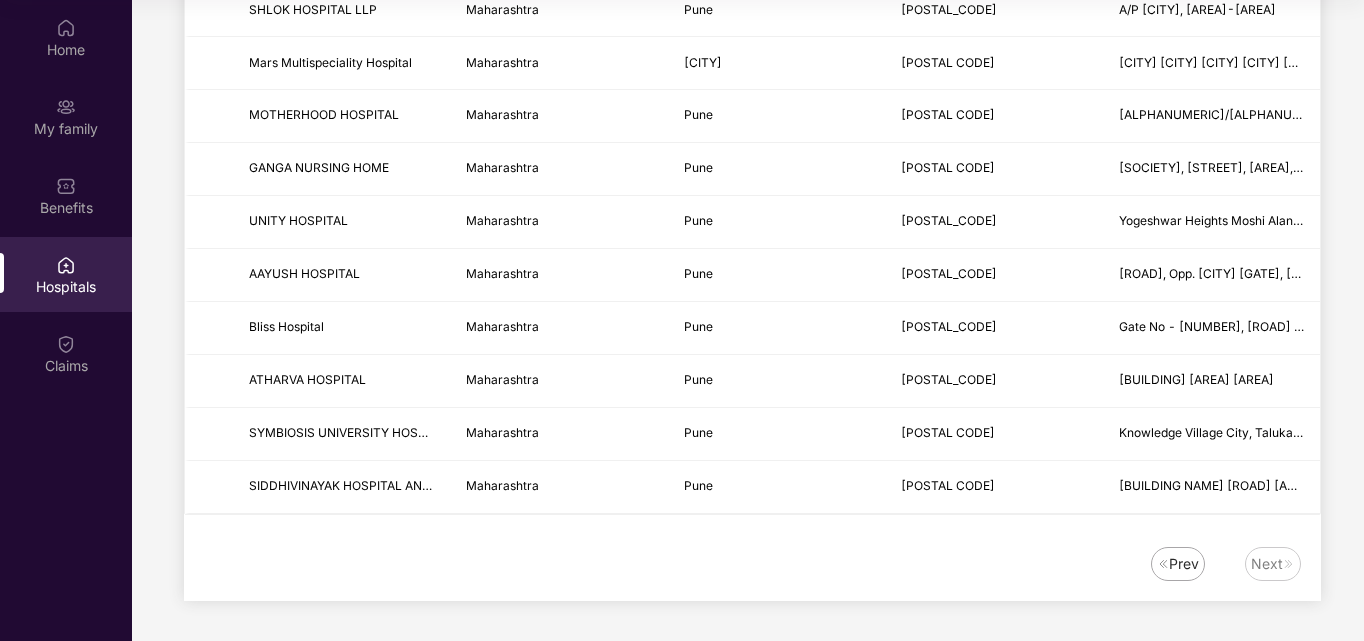 click on "Next" at bounding box center [1267, 564] 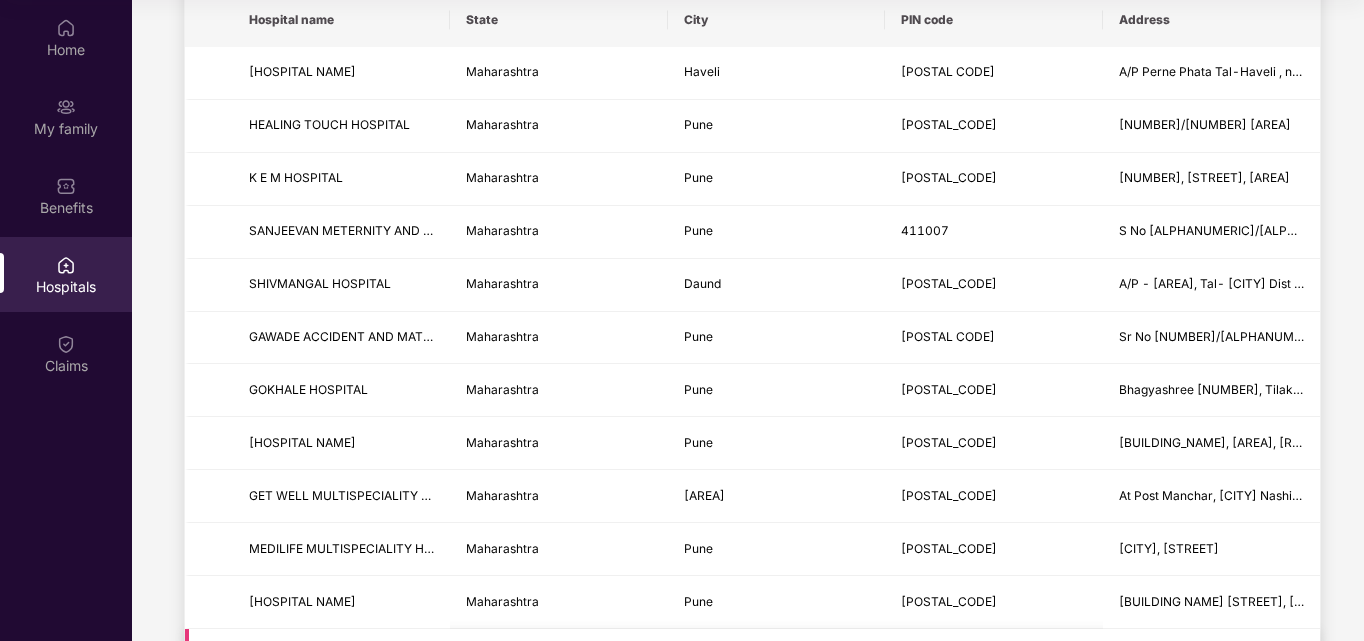 scroll, scrollTop: 0, scrollLeft: 0, axis: both 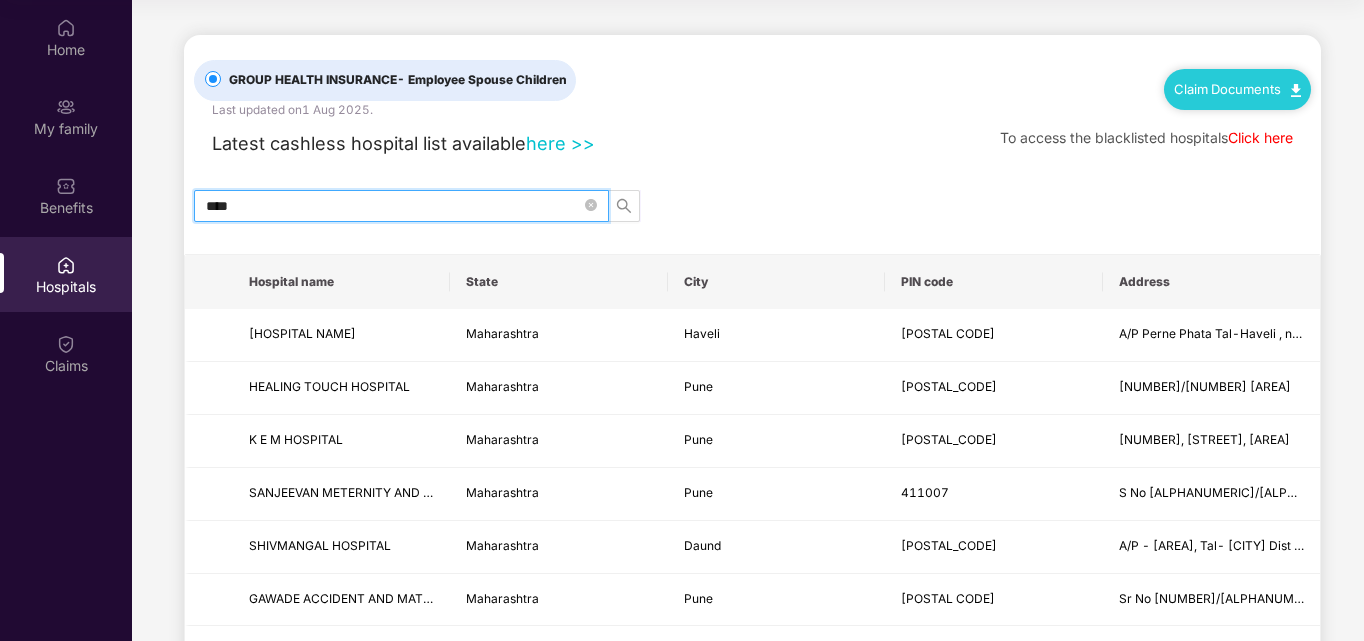 click on "****" at bounding box center (393, 206) 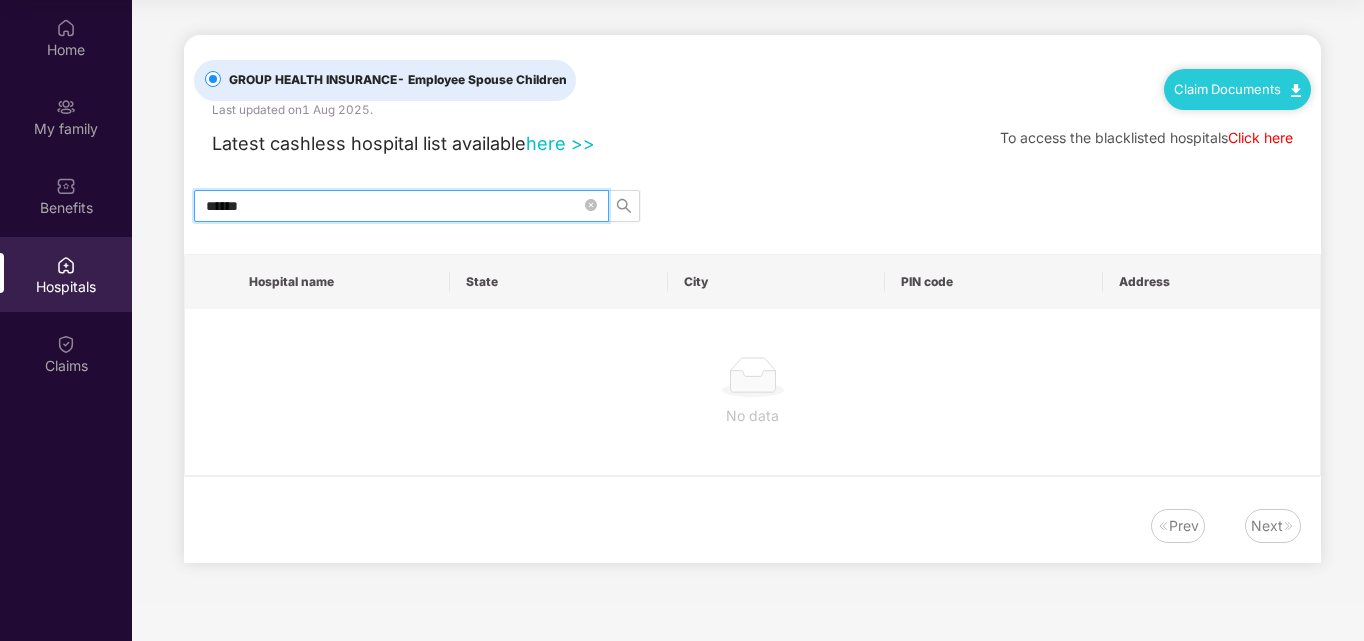 click on "******" at bounding box center [393, 206] 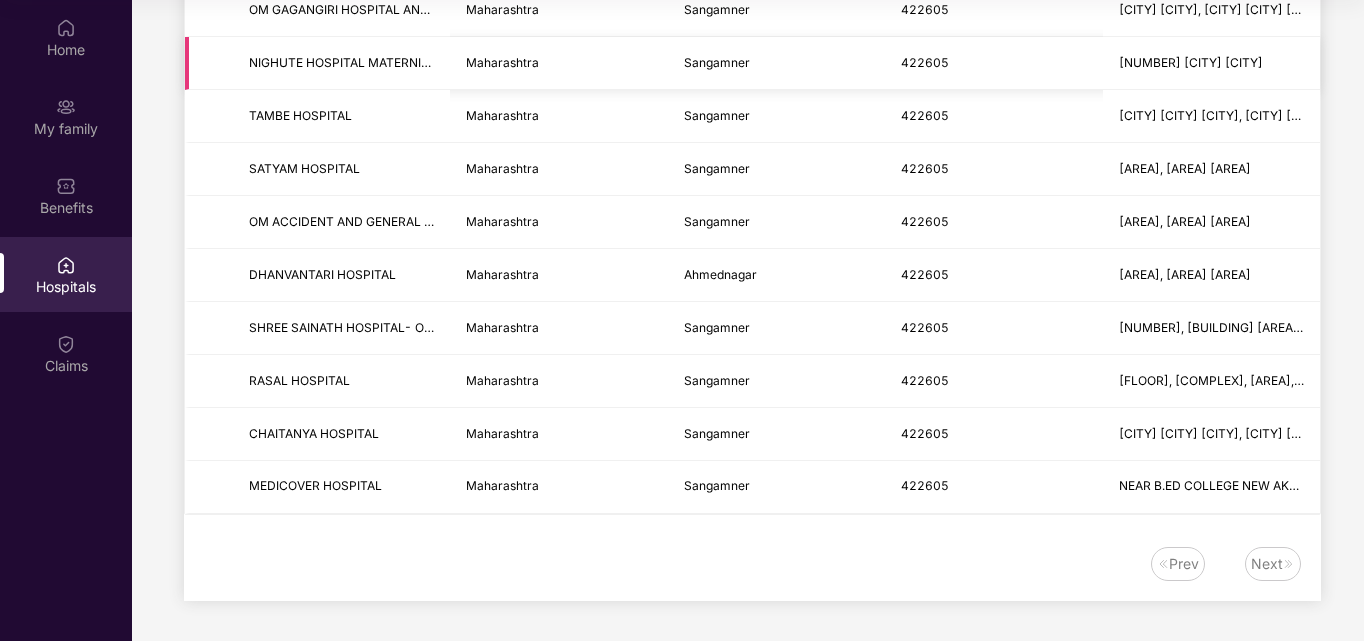 scroll, scrollTop: 701, scrollLeft: 0, axis: vertical 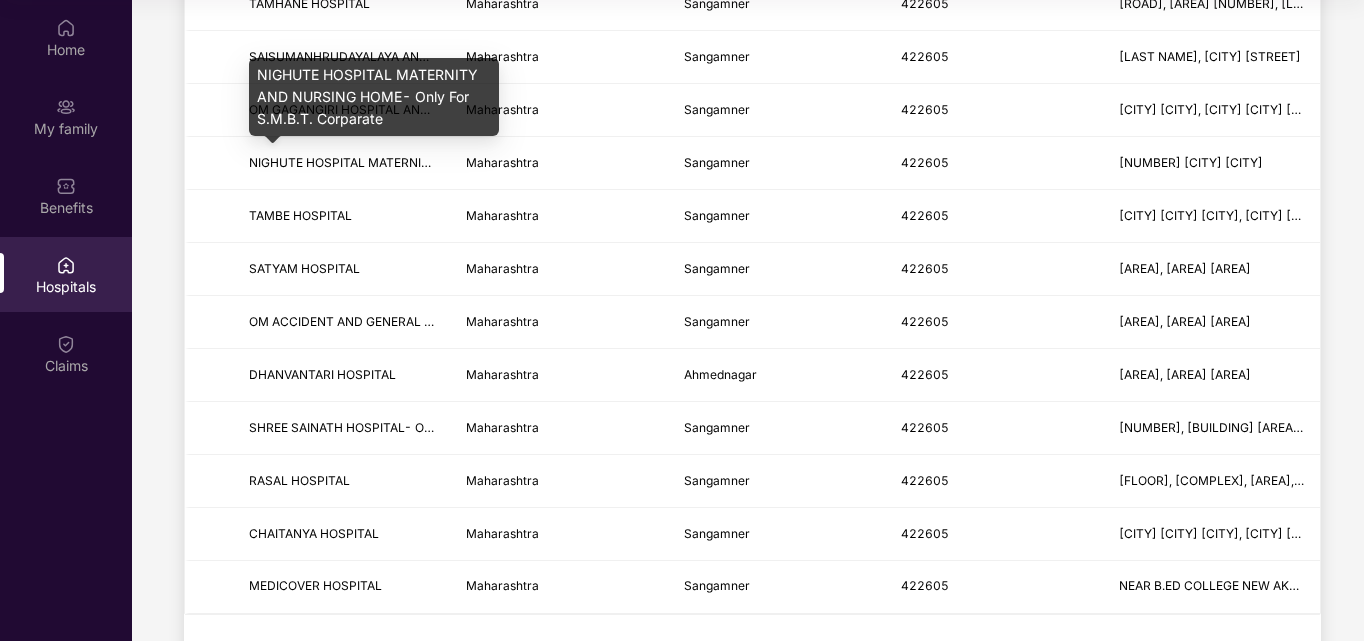type on "******" 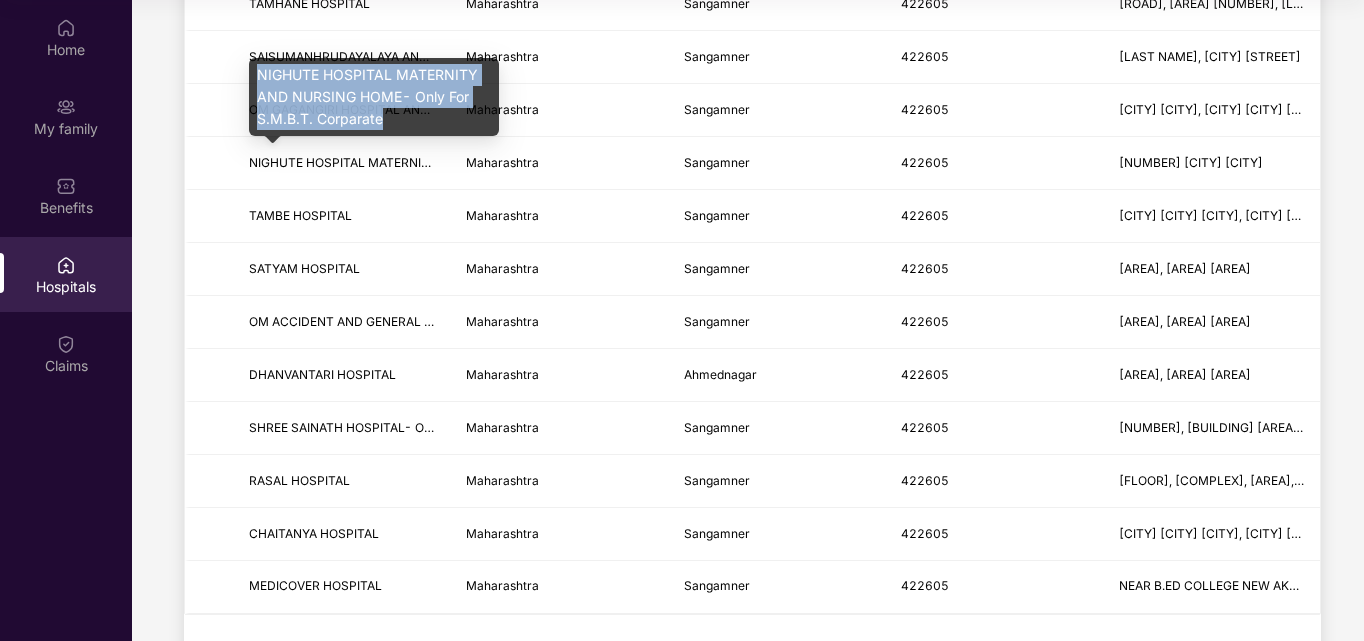 drag, startPoint x: 257, startPoint y: 67, endPoint x: 462, endPoint y: 118, distance: 211.24867 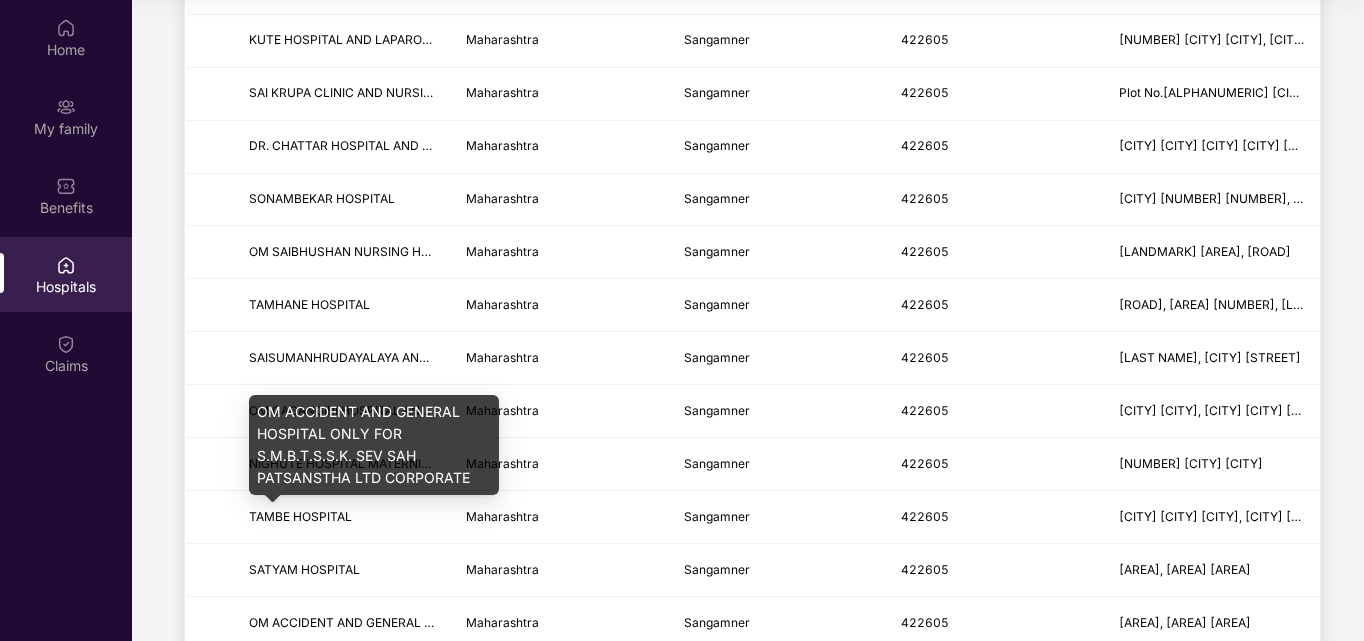 scroll, scrollTop: 301, scrollLeft: 0, axis: vertical 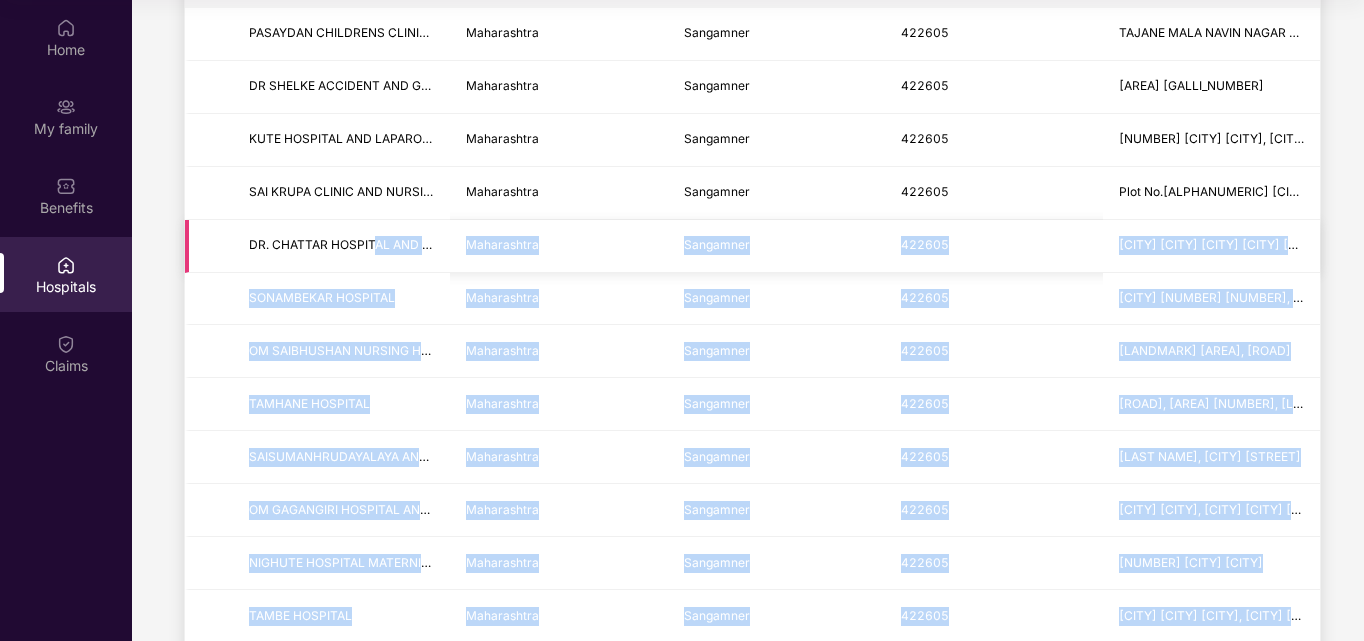 drag, startPoint x: 258, startPoint y: 175, endPoint x: 377, endPoint y: 239, distance: 135.11847 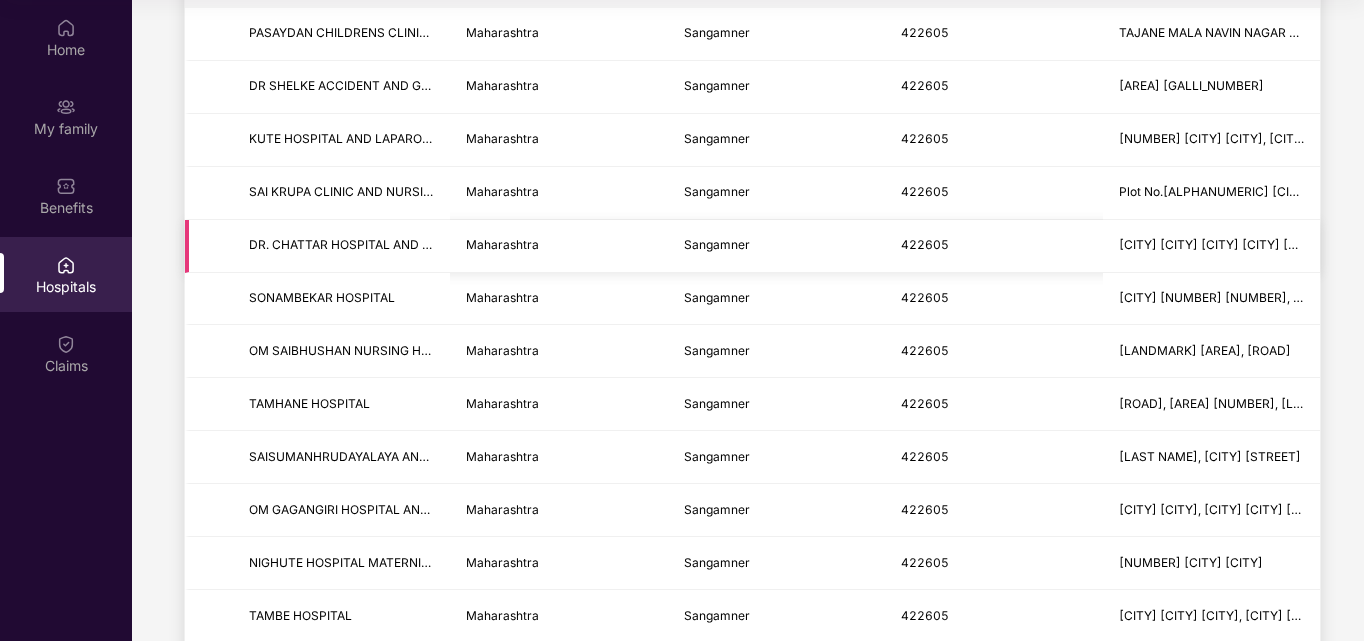 click on "DR. CHATTAR HOSPITAL AND MATERNITY HOME" at bounding box center [341, 245] 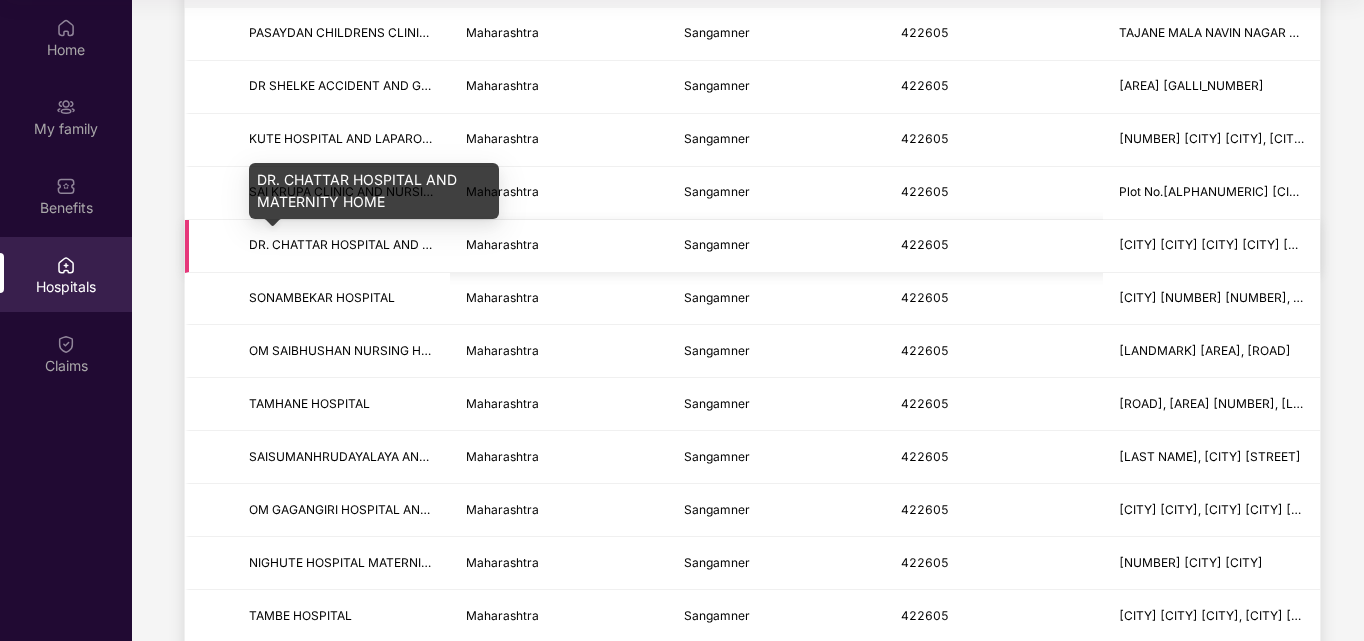 click on "DR. CHATTAR HOSPITAL AND MATERNITY HOME" at bounding box center [389, 244] 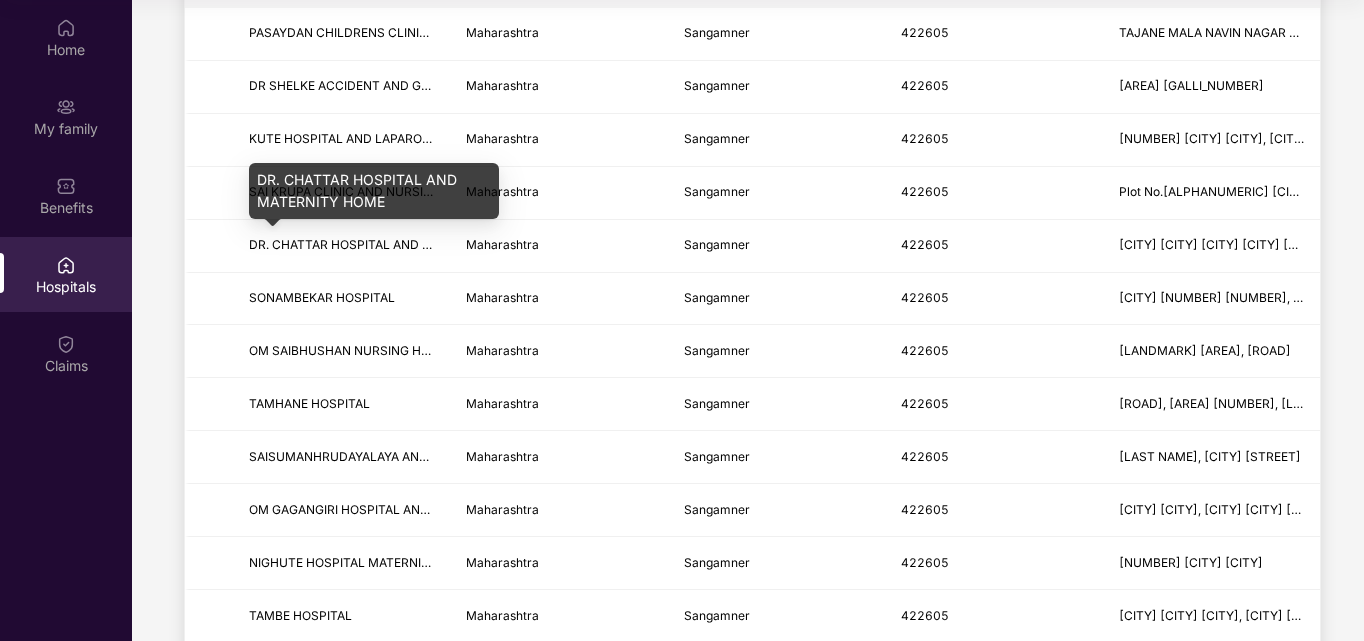 click on "DR. CHATTAR HOSPITAL AND MATERNITY HOME" at bounding box center (374, 191) 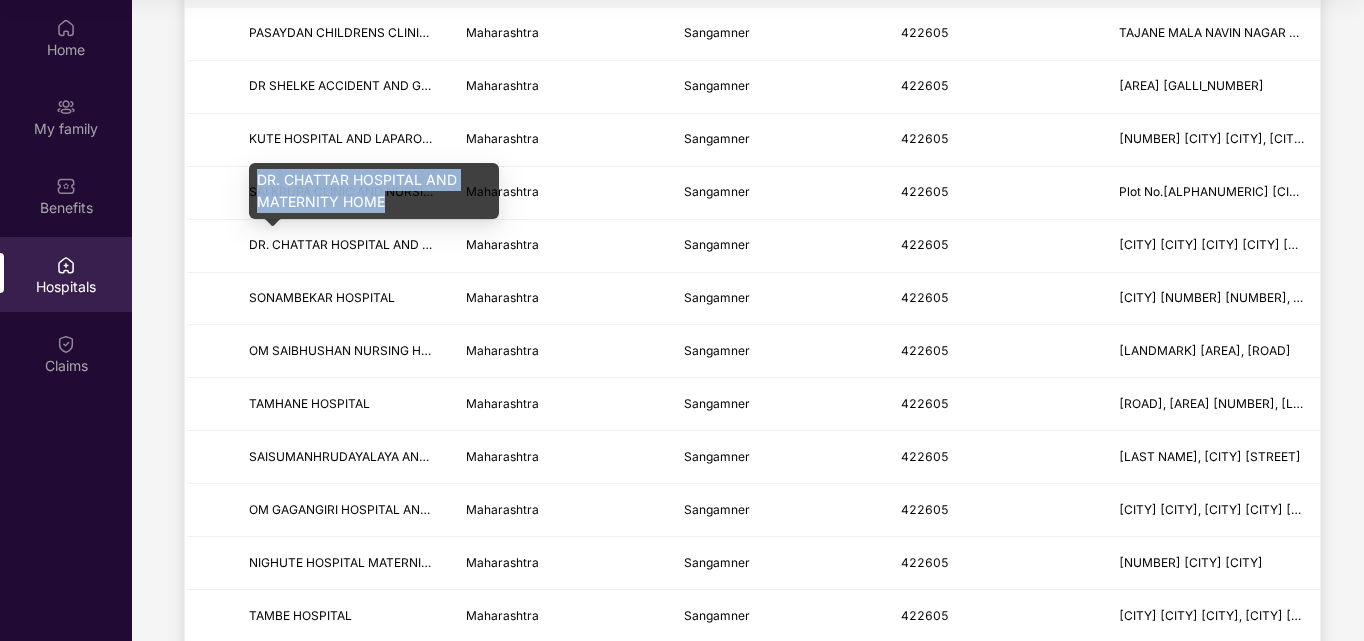 drag, startPoint x: 259, startPoint y: 178, endPoint x: 391, endPoint y: 199, distance: 133.66002 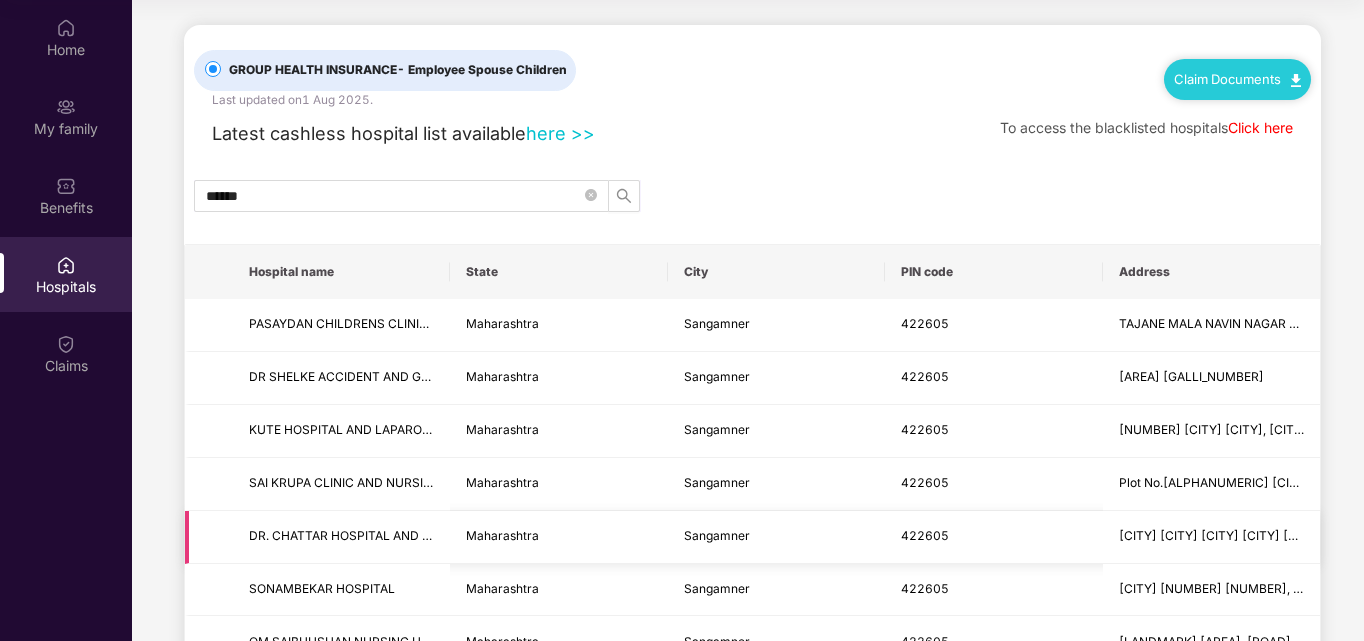 scroll, scrollTop: 0, scrollLeft: 0, axis: both 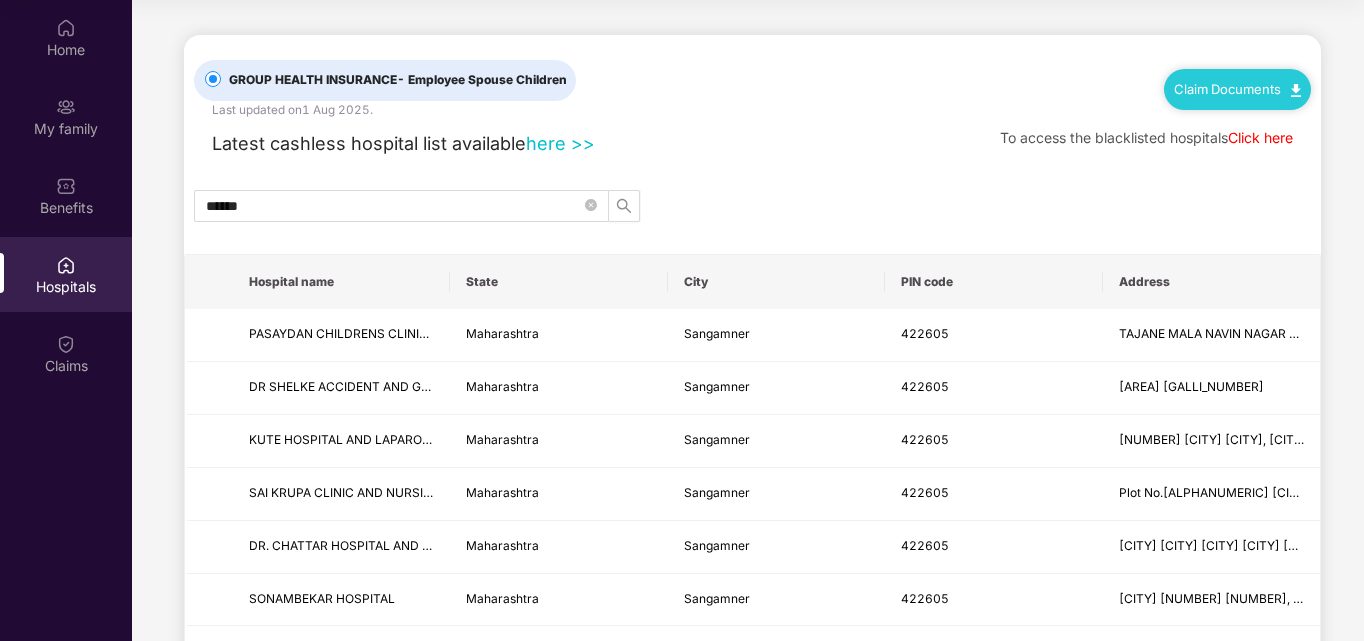 click on "here >>" at bounding box center [560, 143] 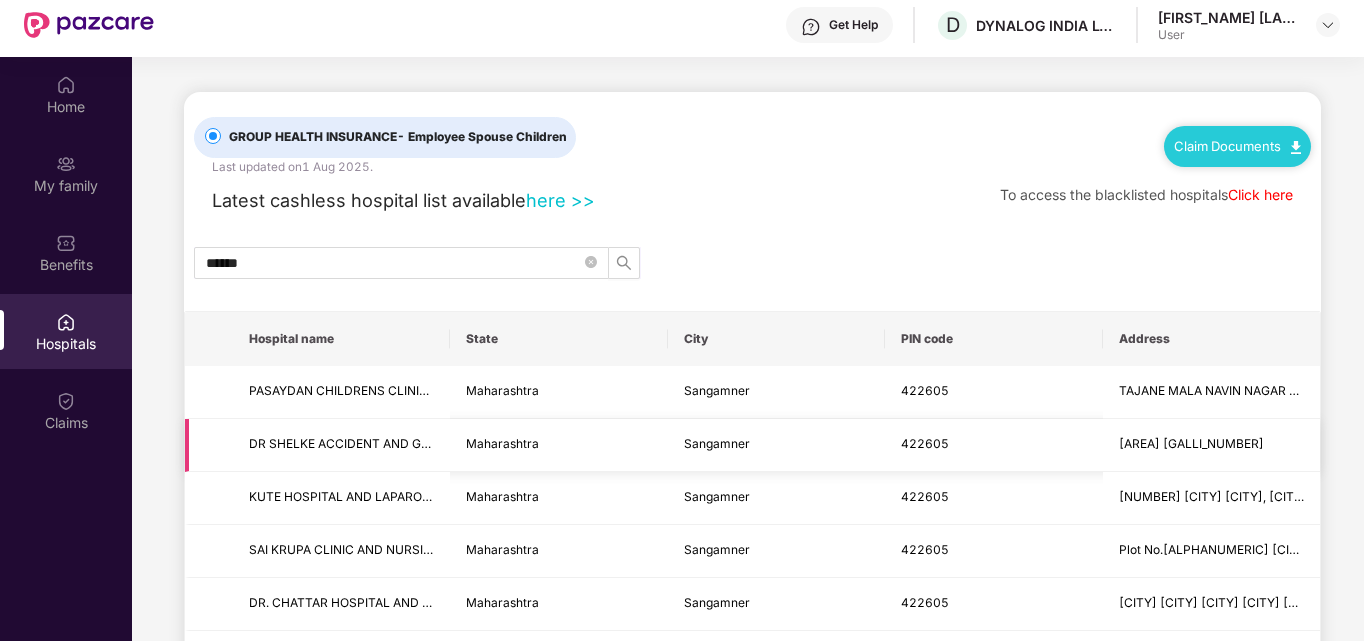 scroll, scrollTop: 0, scrollLeft: 0, axis: both 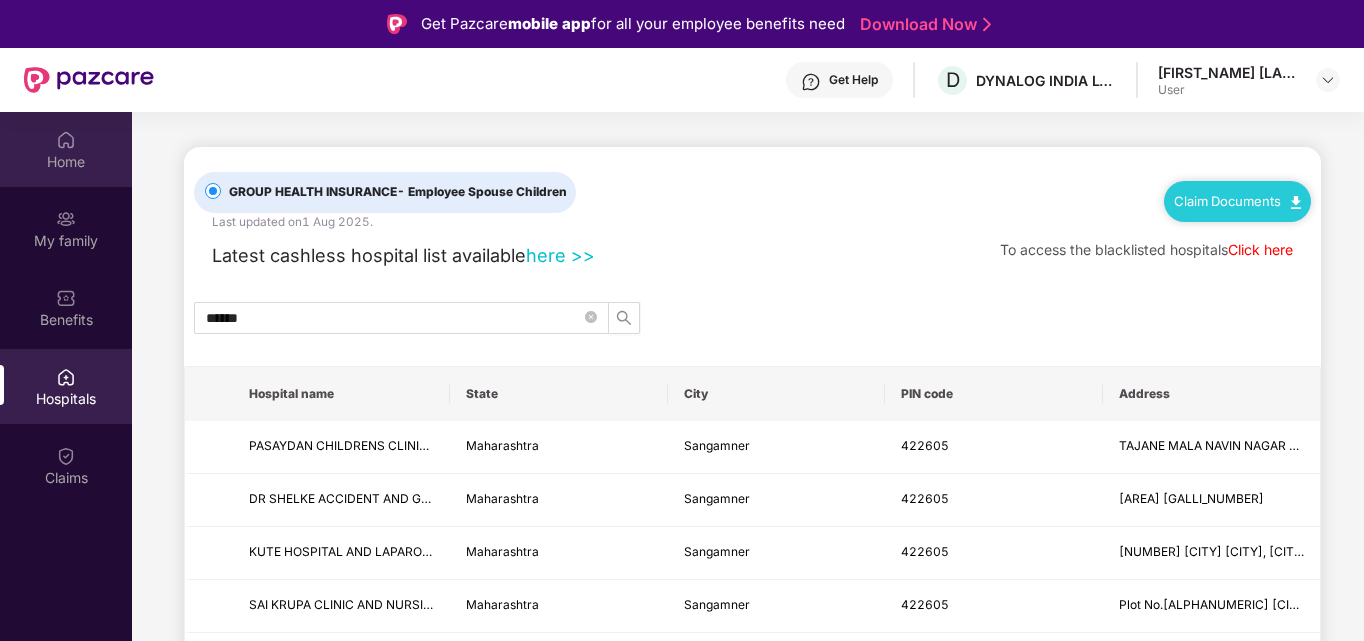 click on "Home" at bounding box center (66, 149) 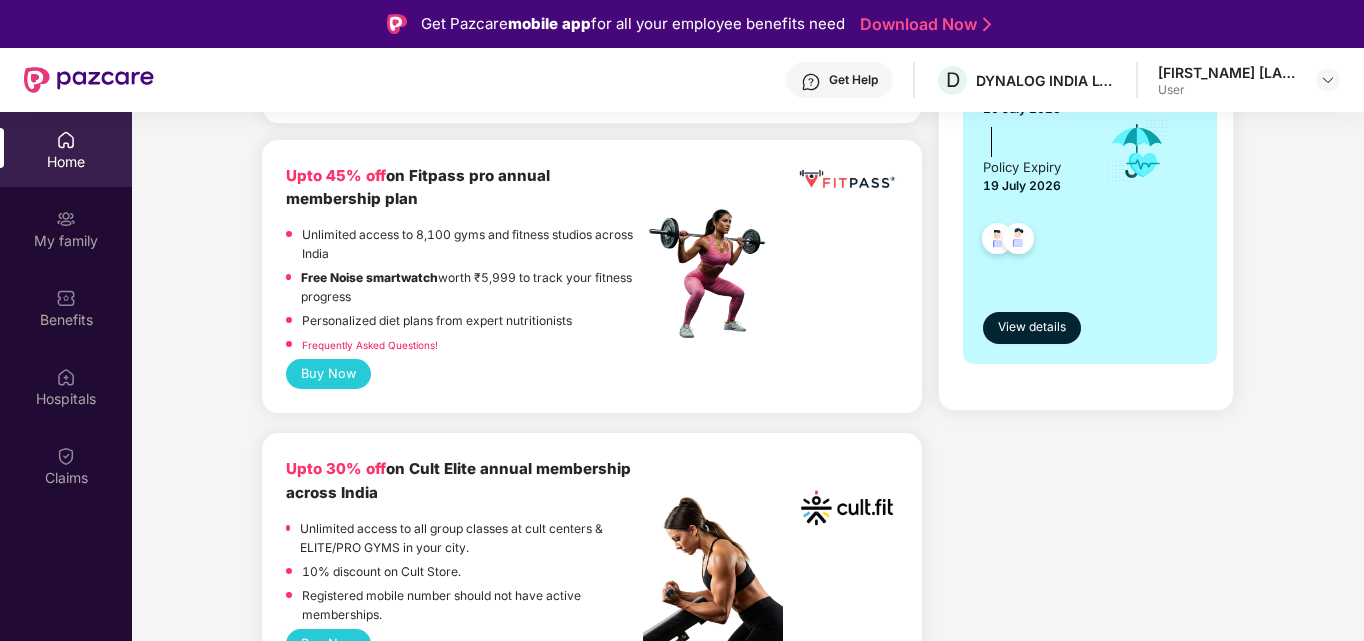 scroll, scrollTop: 500, scrollLeft: 0, axis: vertical 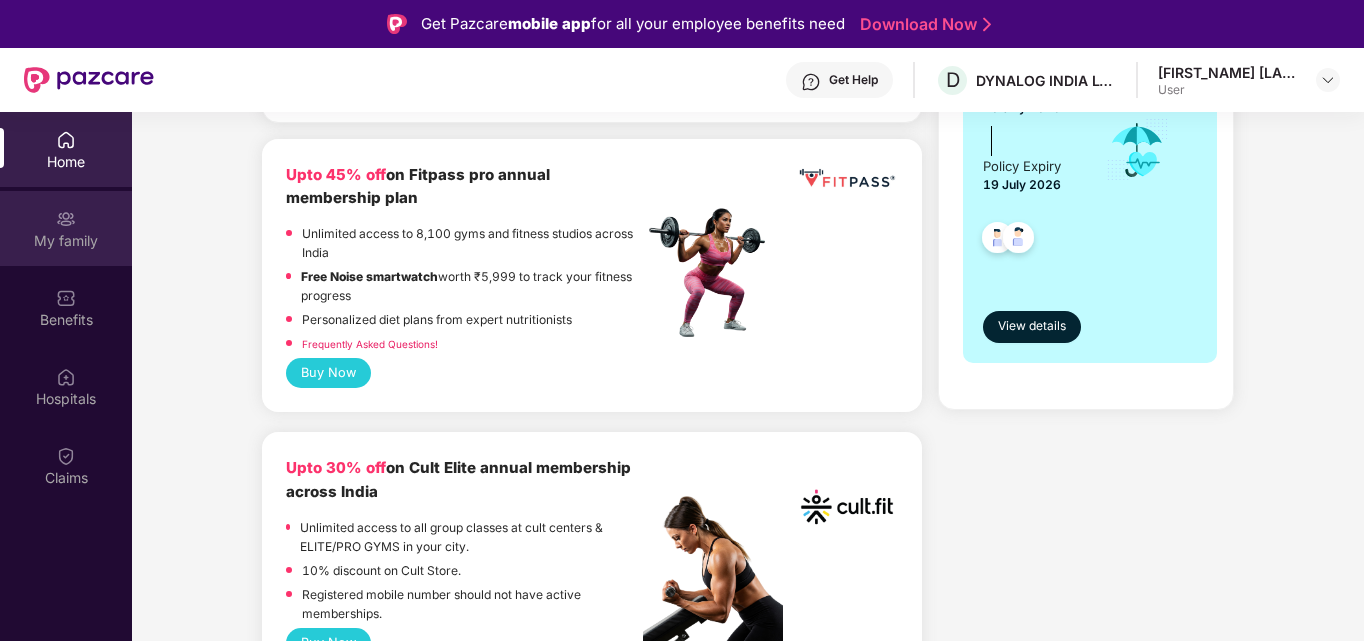 click on "My family" at bounding box center (66, 228) 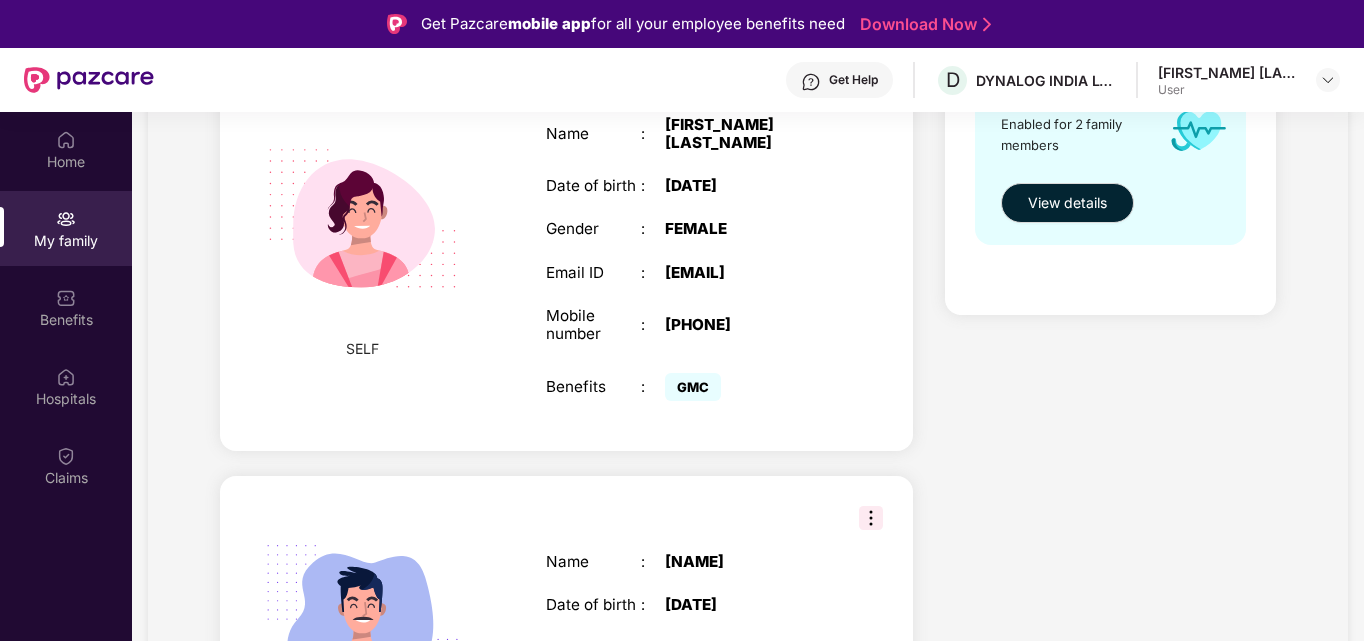 scroll, scrollTop: 544, scrollLeft: 0, axis: vertical 